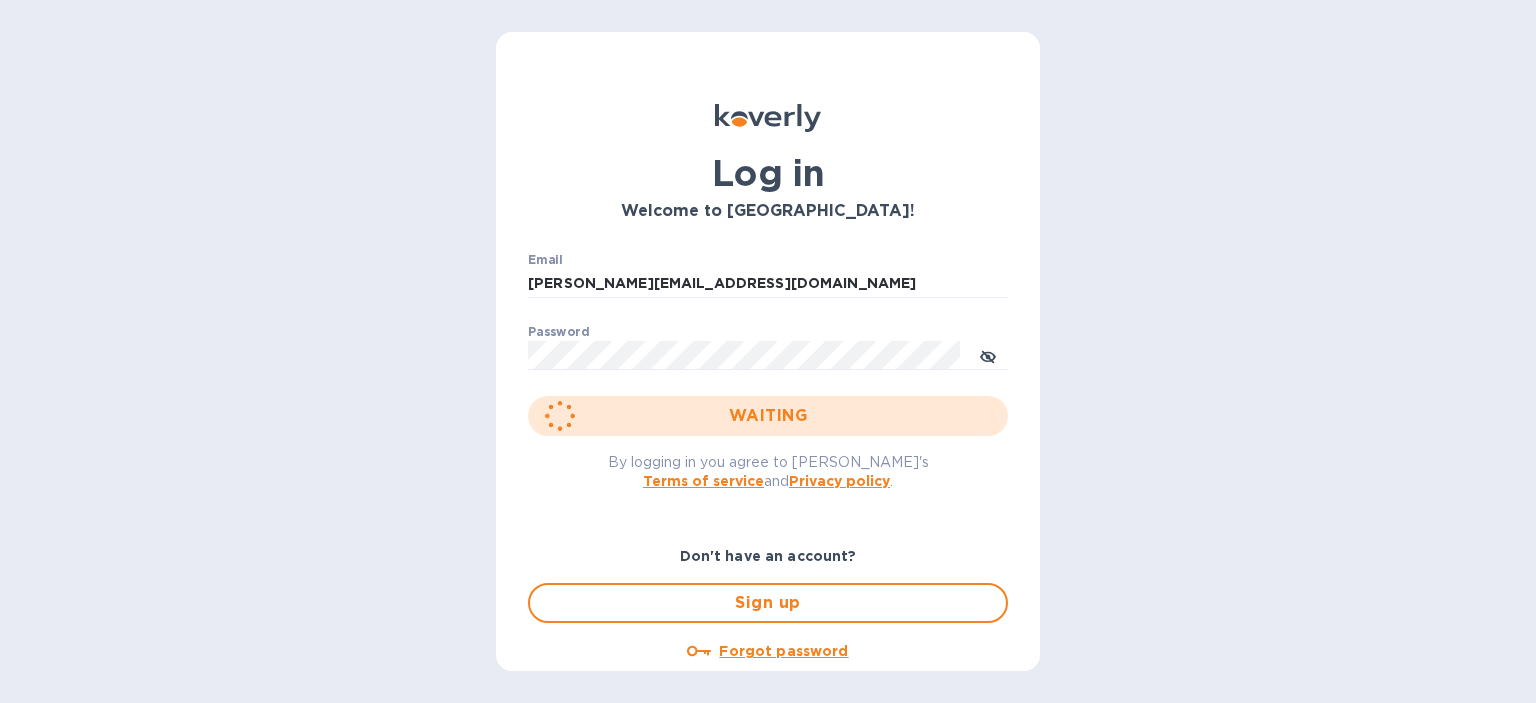 scroll, scrollTop: 0, scrollLeft: 0, axis: both 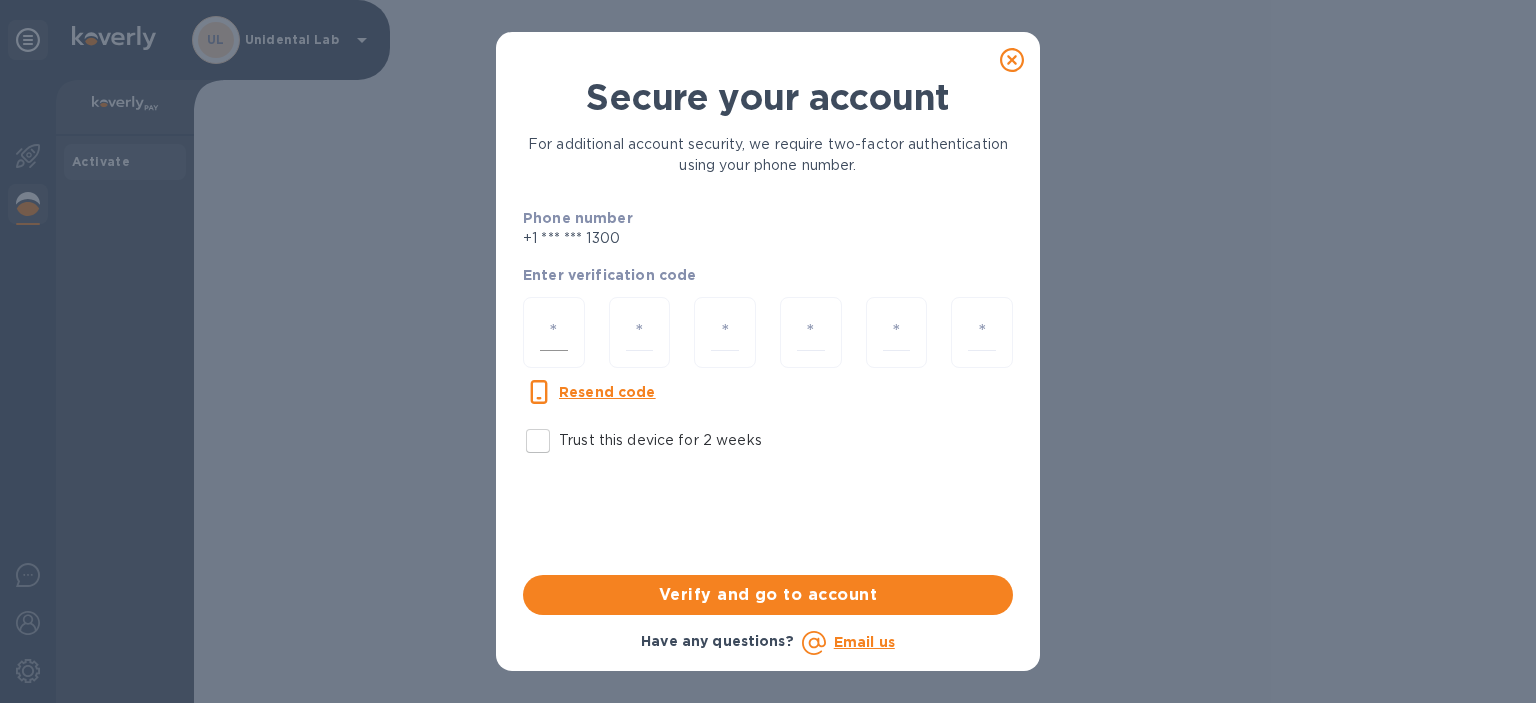 click at bounding box center (554, 332) 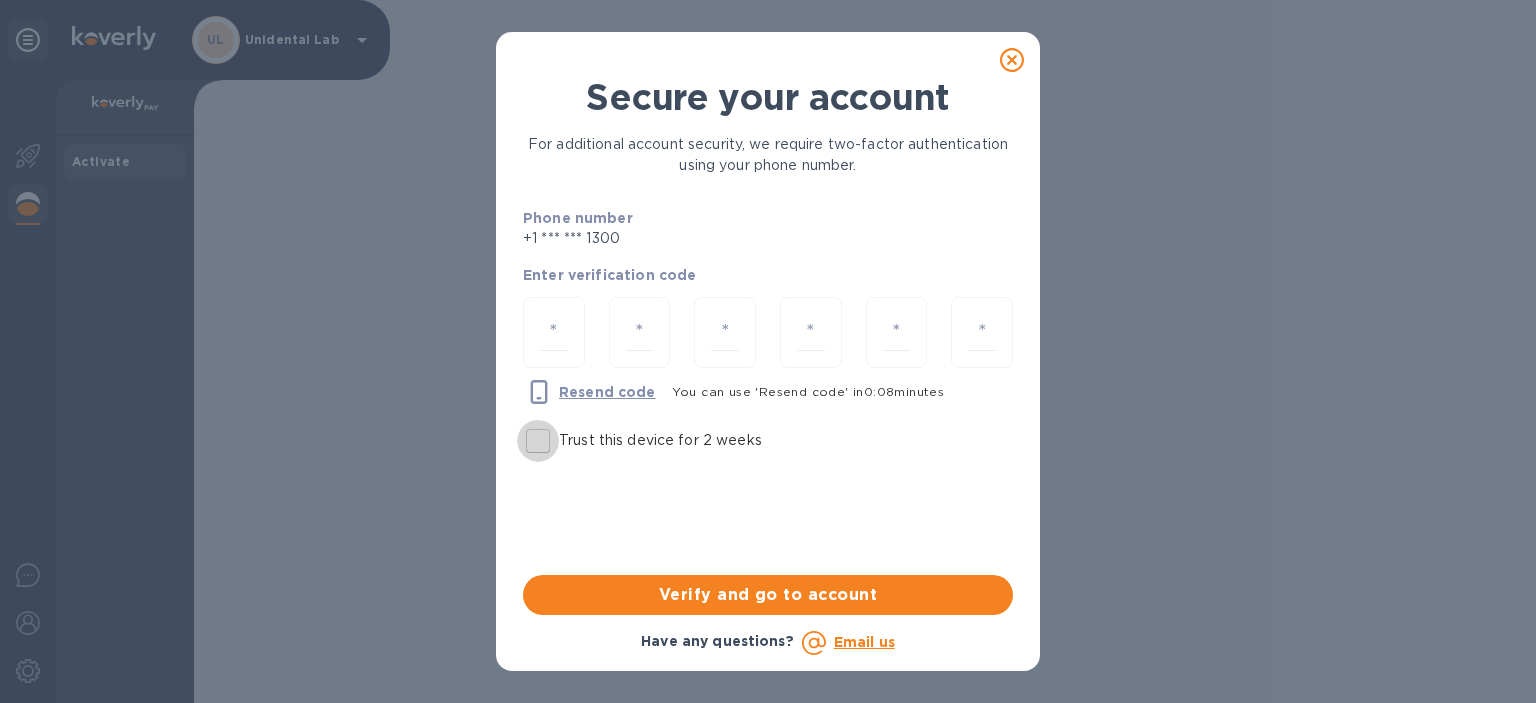 click on "Trust this device for 2 weeks" at bounding box center [538, 441] 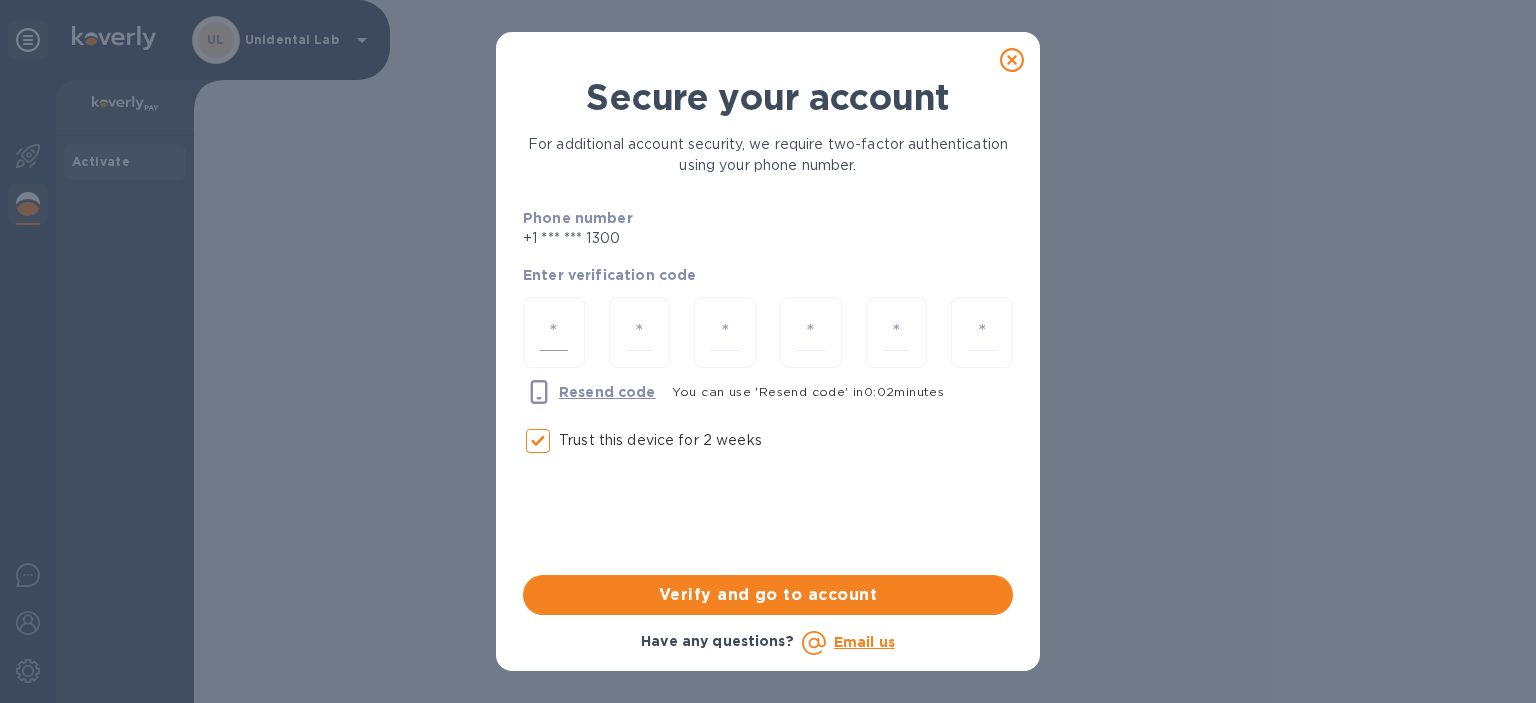 click at bounding box center (554, 332) 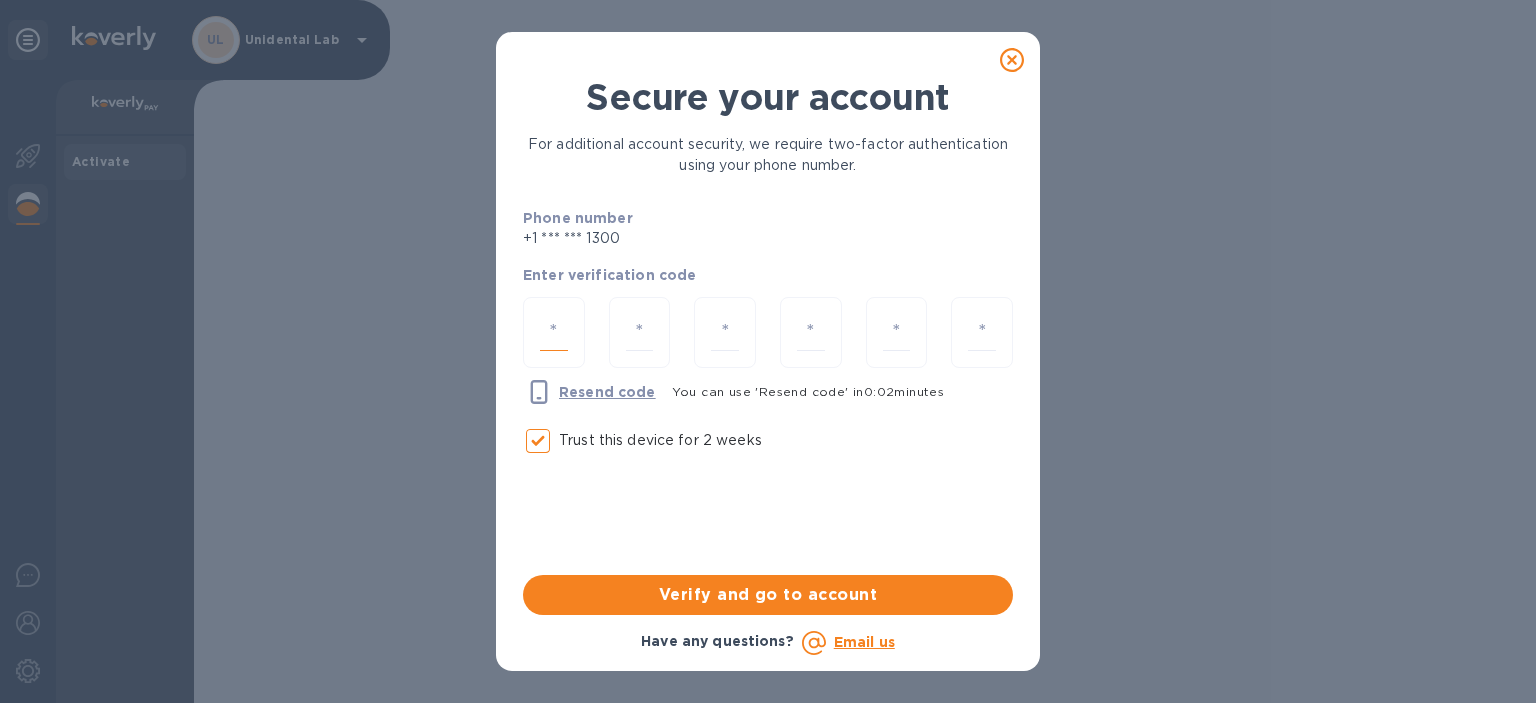 type on "1" 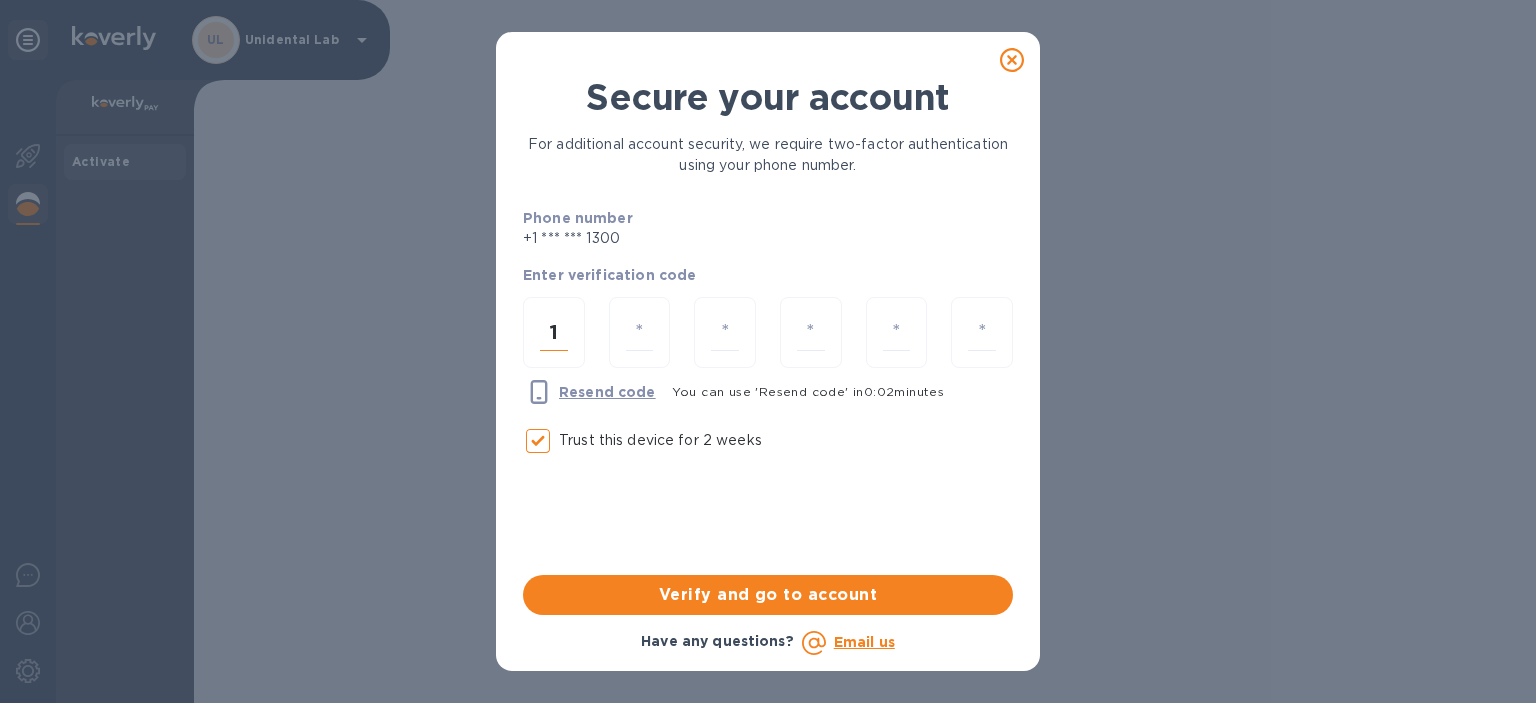 type on "5" 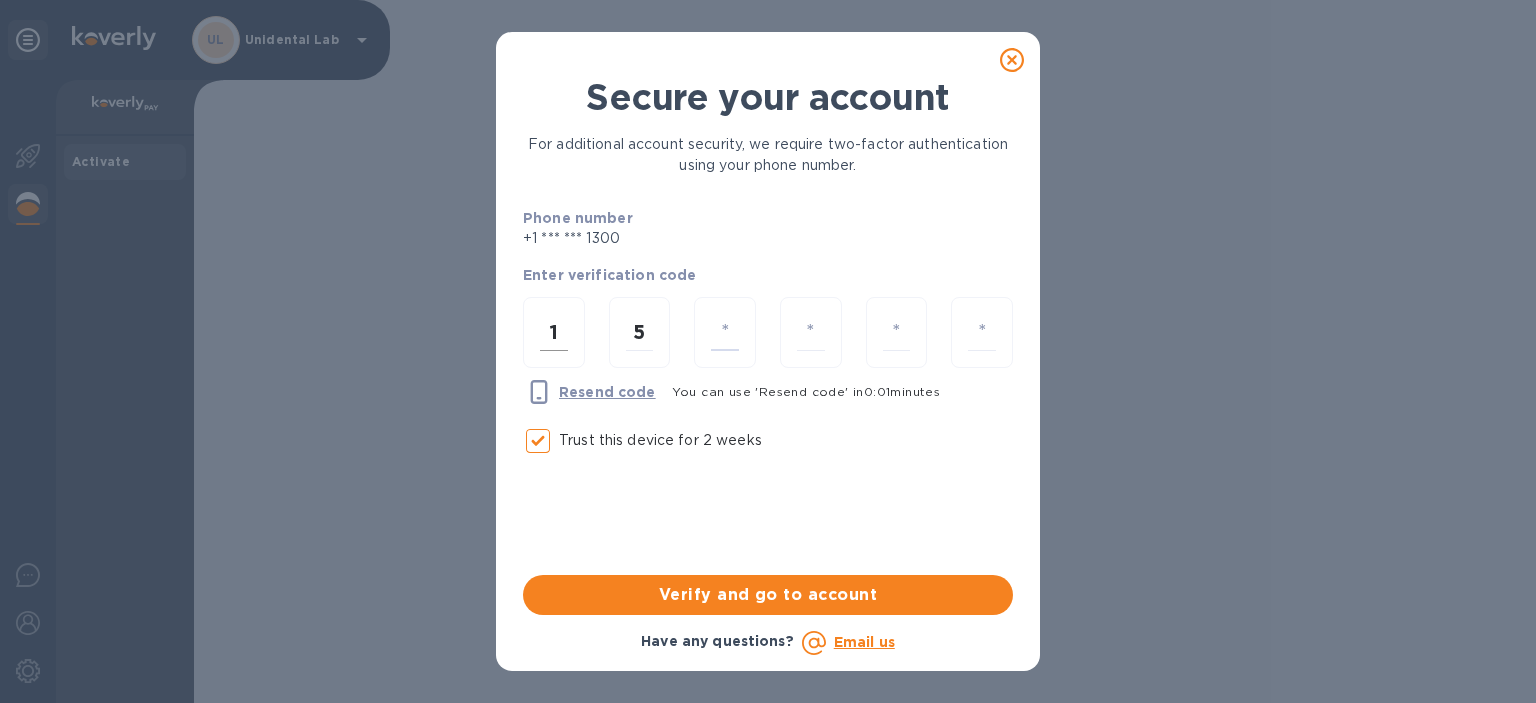 type on "6" 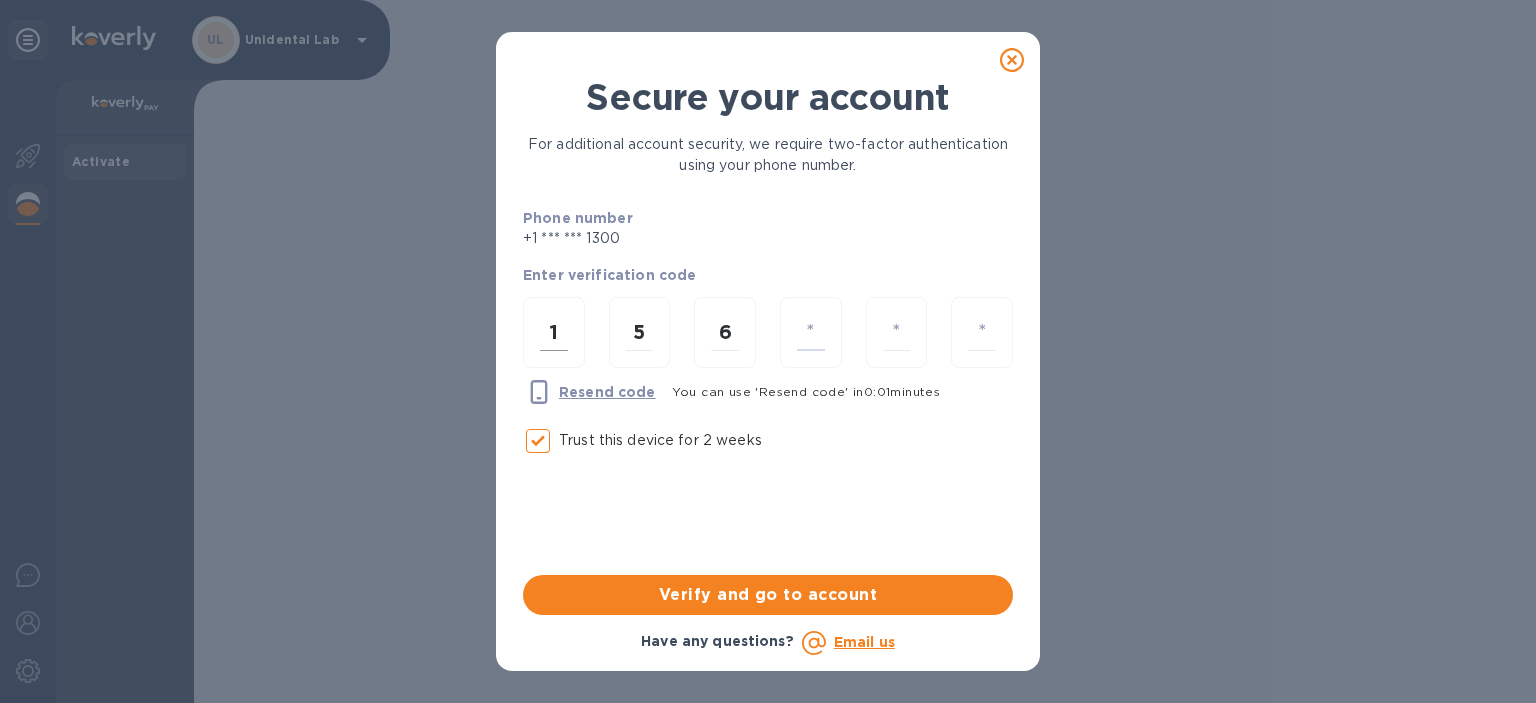type on "1" 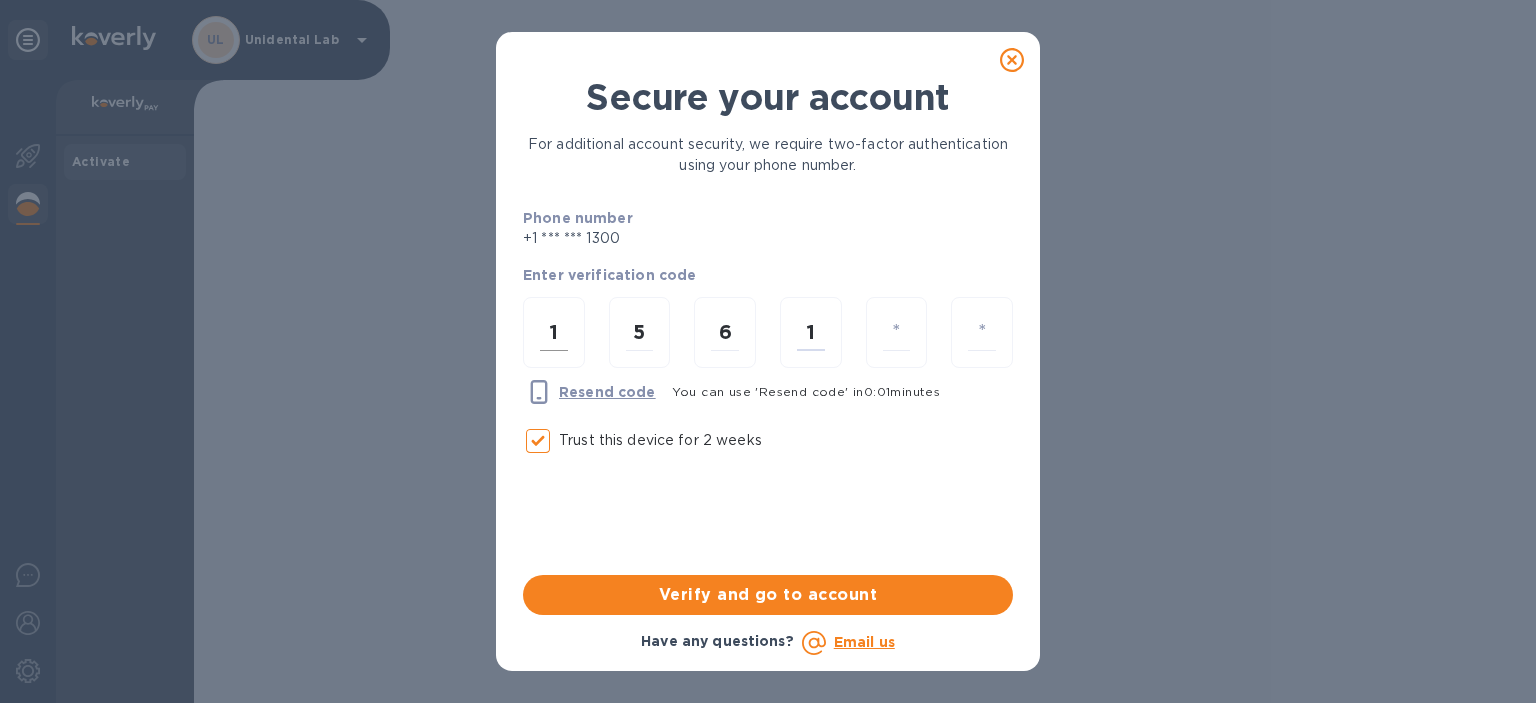 type on "3" 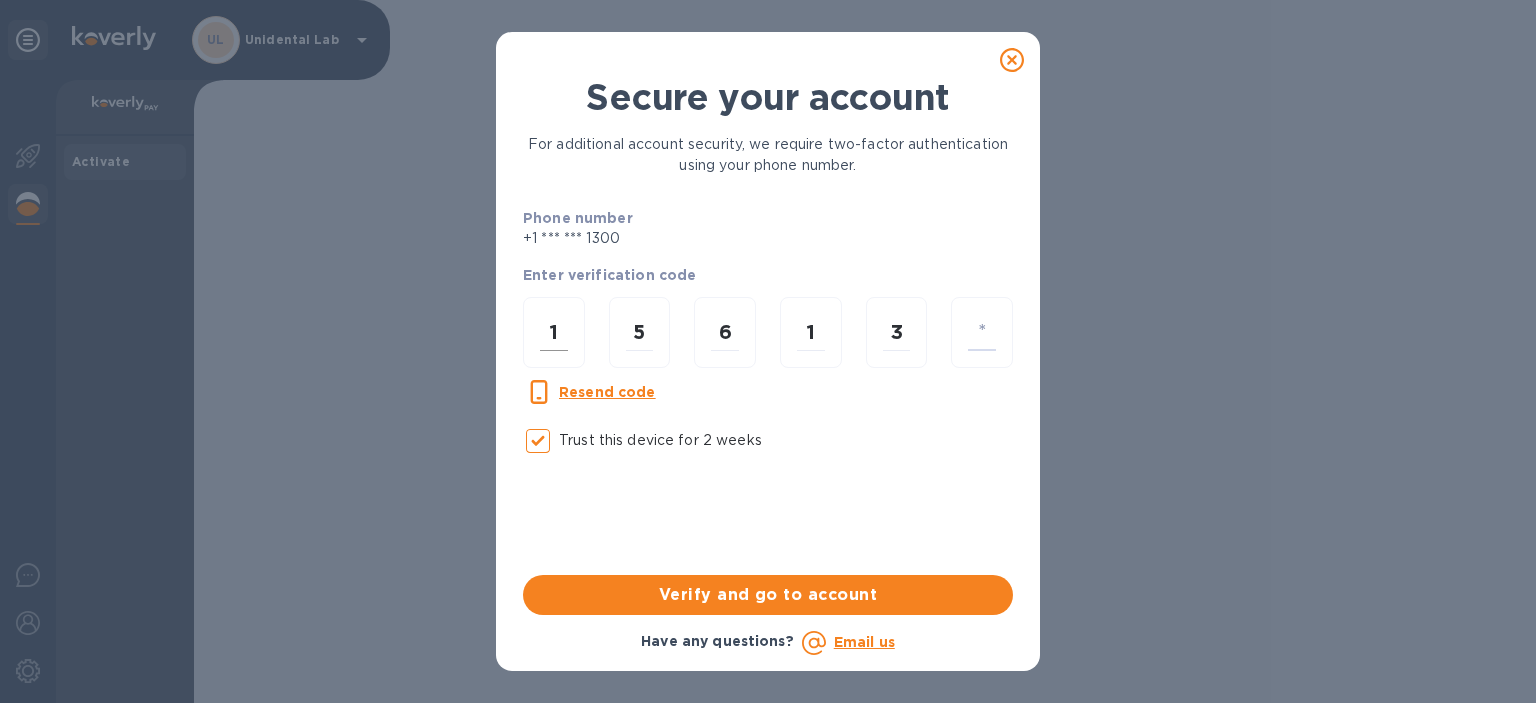 type on "9" 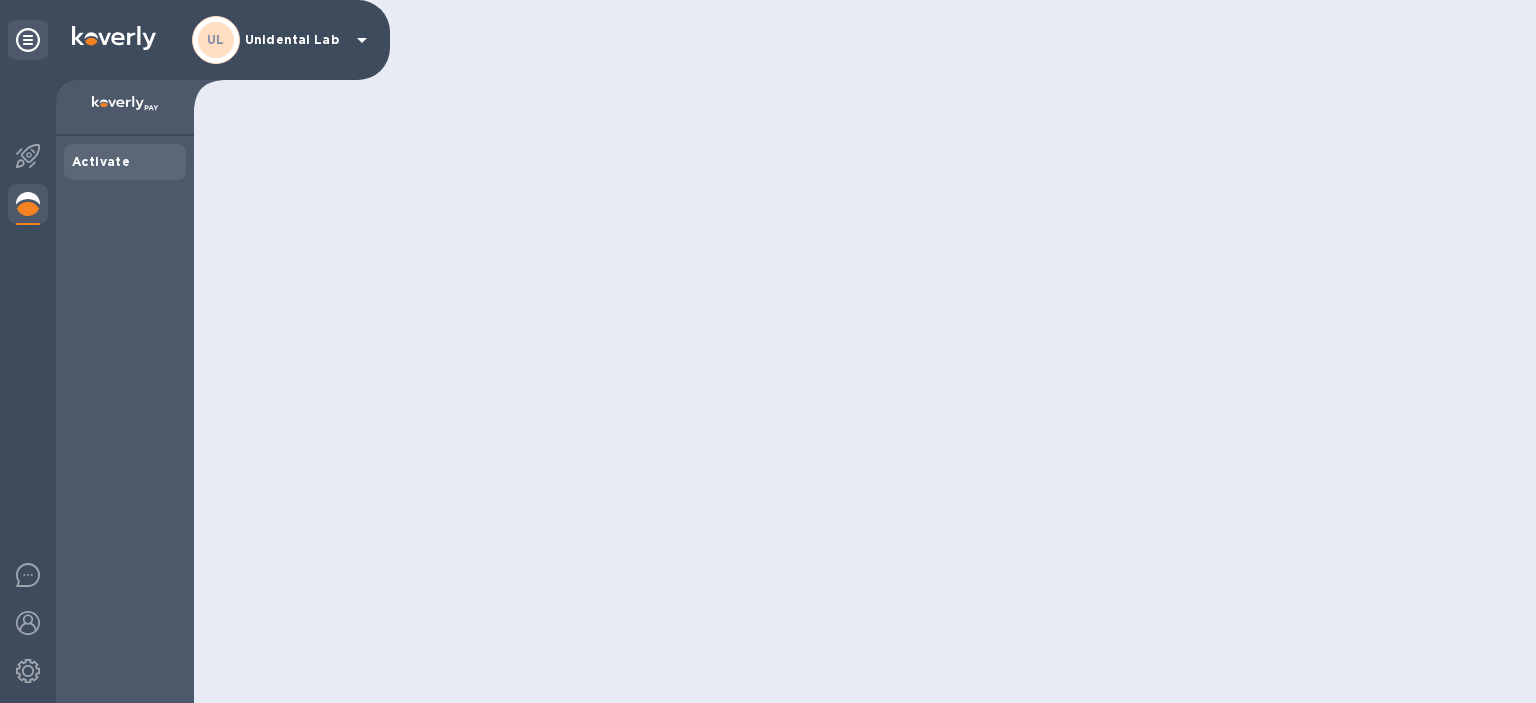 scroll, scrollTop: 0, scrollLeft: 0, axis: both 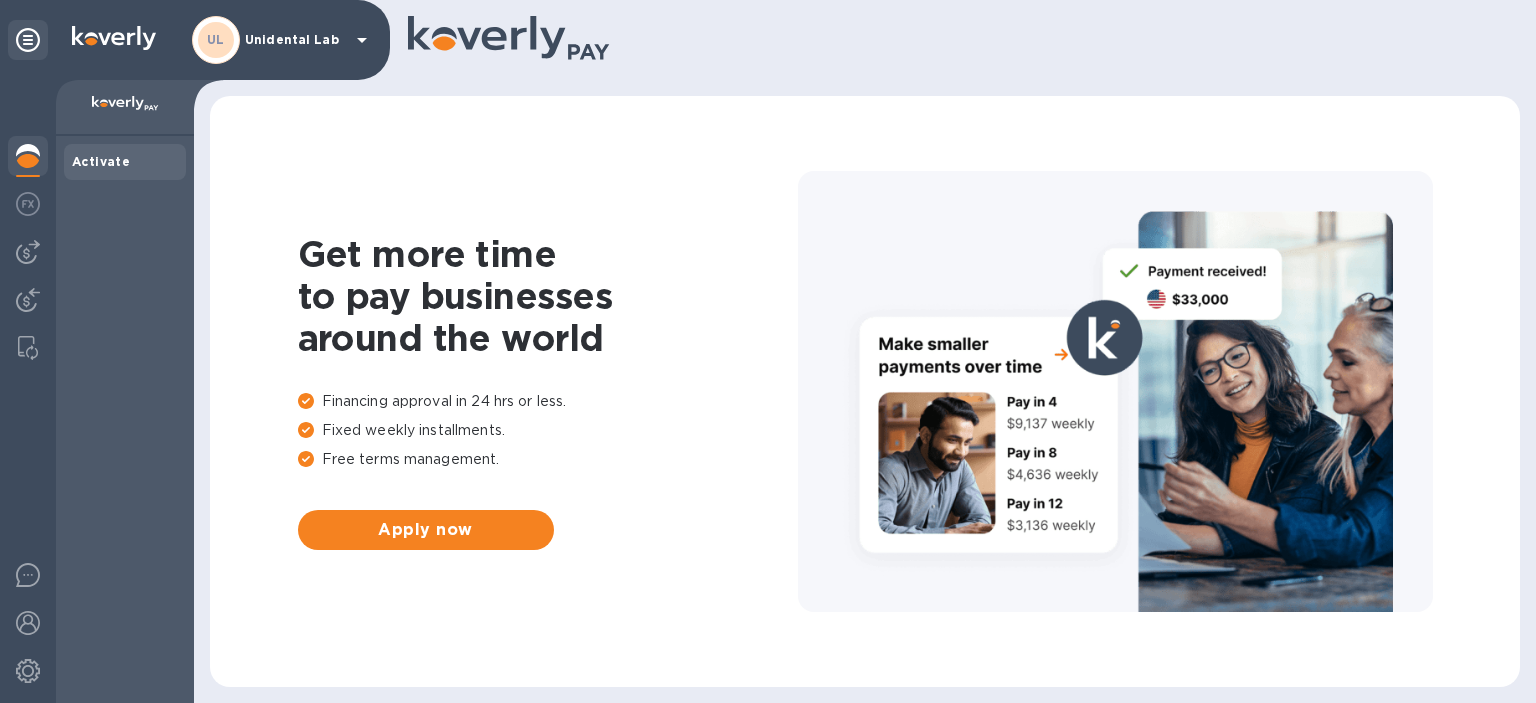 click on "Unidental Lab" at bounding box center [295, 40] 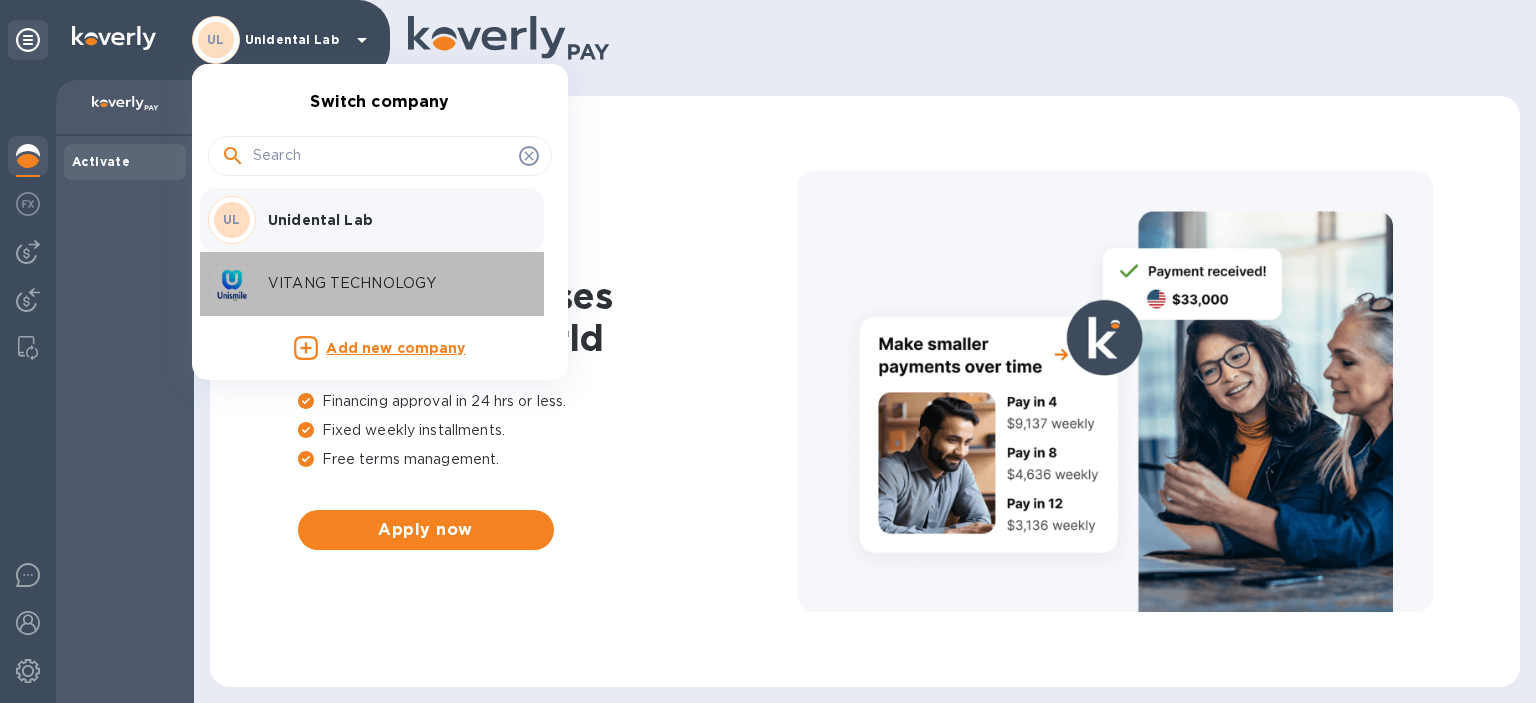 click on "VITANG TECHNOLOGY" at bounding box center [394, 283] 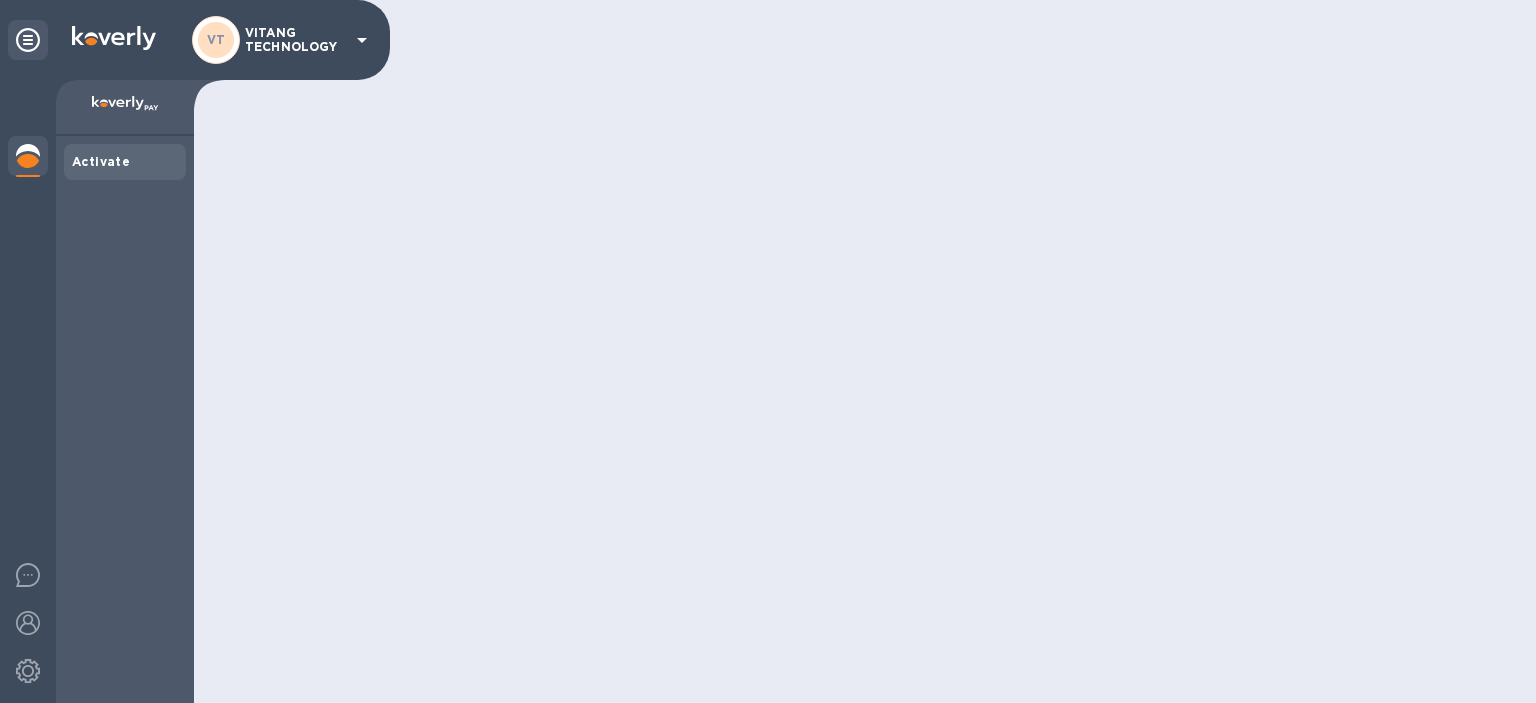 scroll, scrollTop: 0, scrollLeft: 0, axis: both 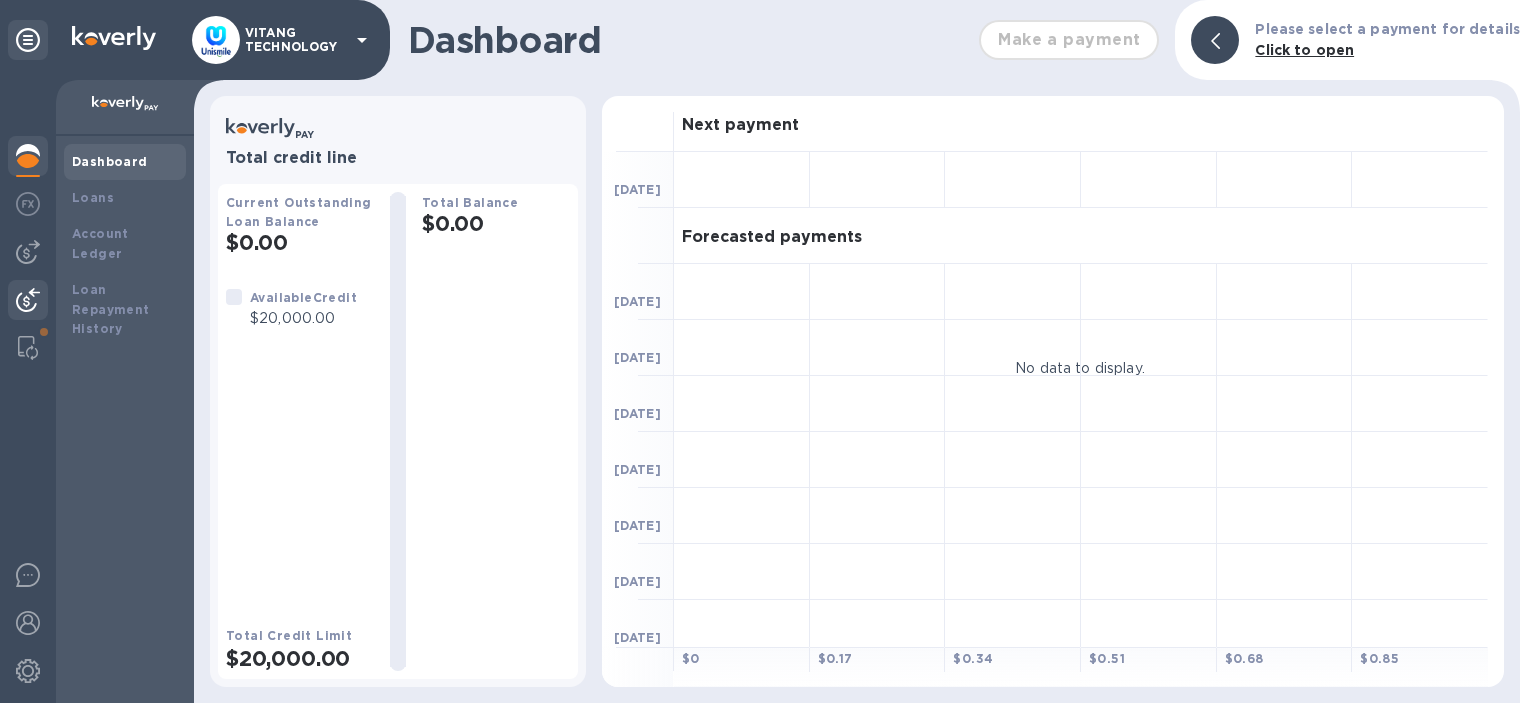 click at bounding box center [28, 300] 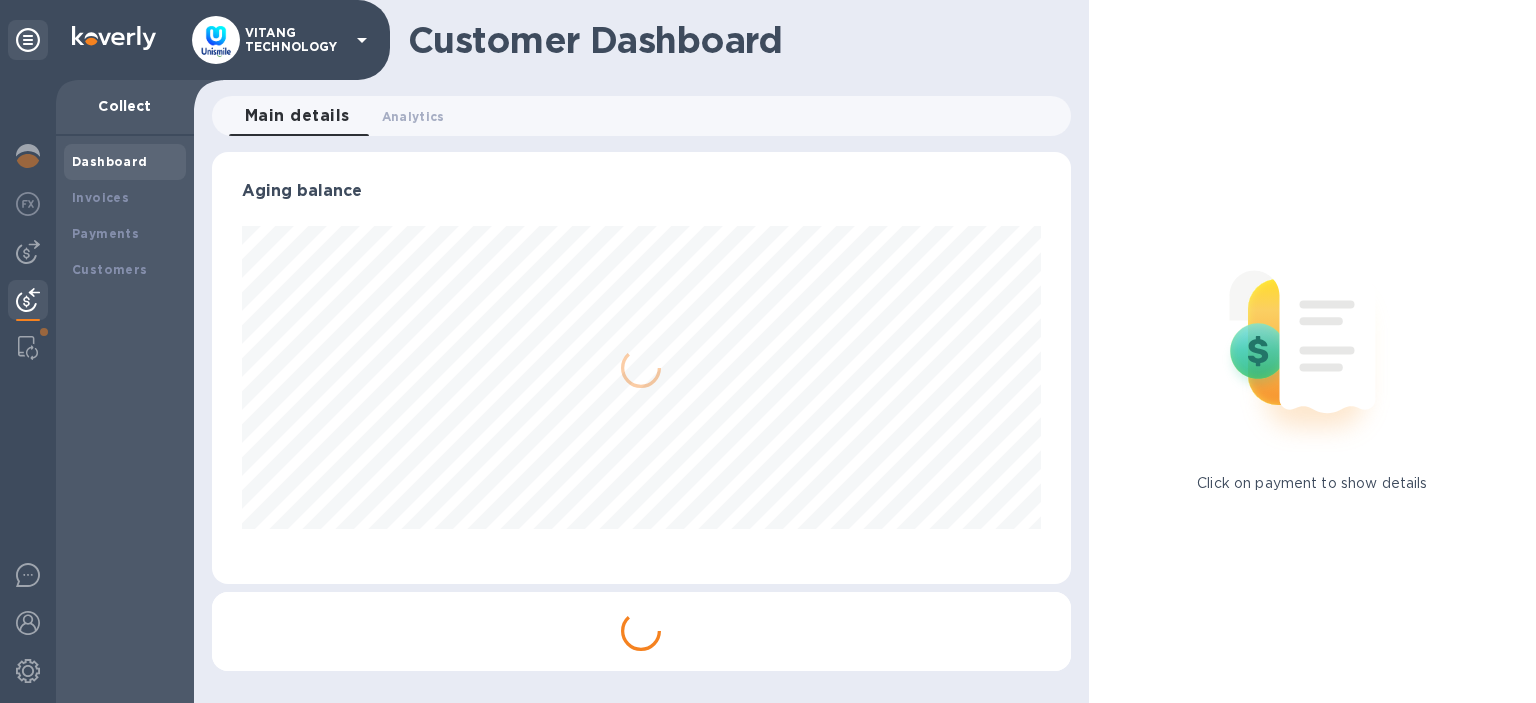 scroll, scrollTop: 999568, scrollLeft: 999142, axis: both 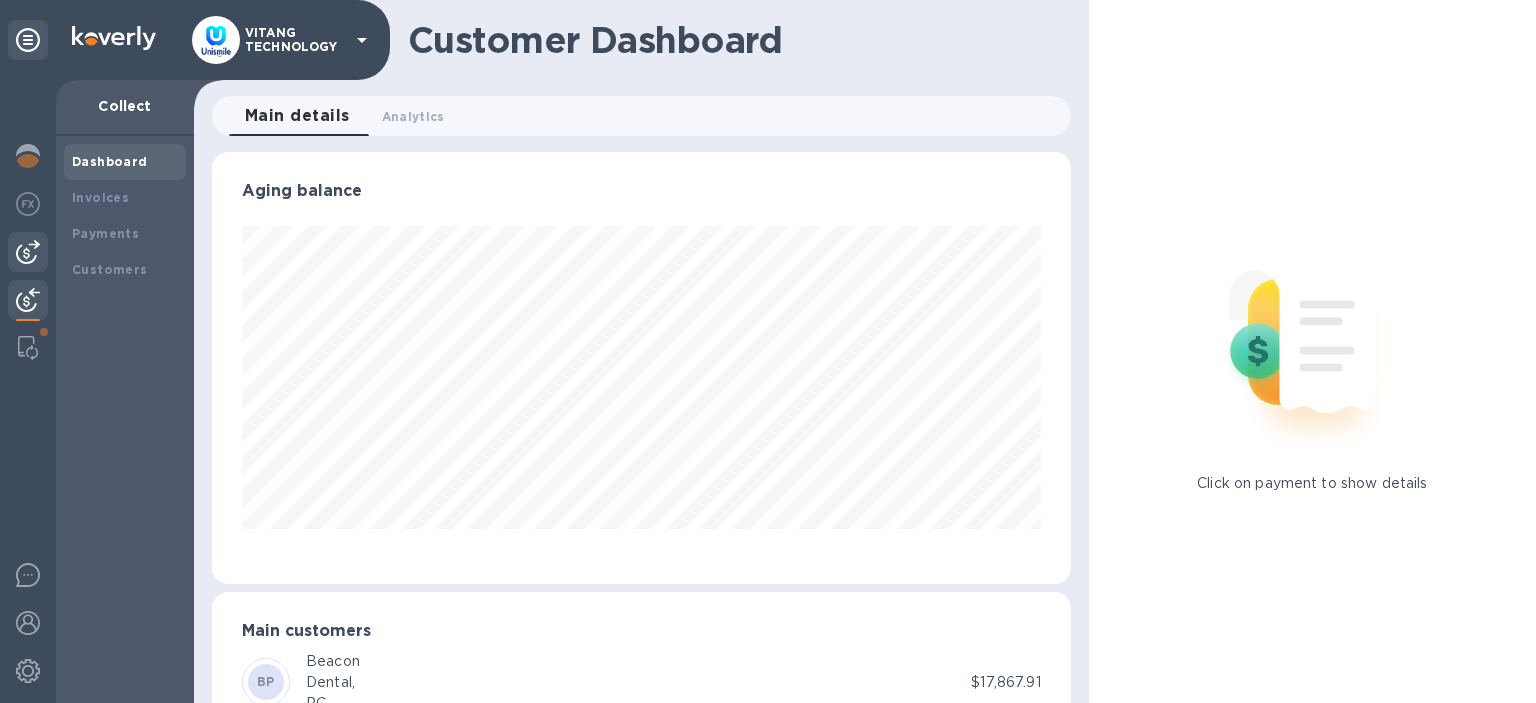 click at bounding box center [28, 252] 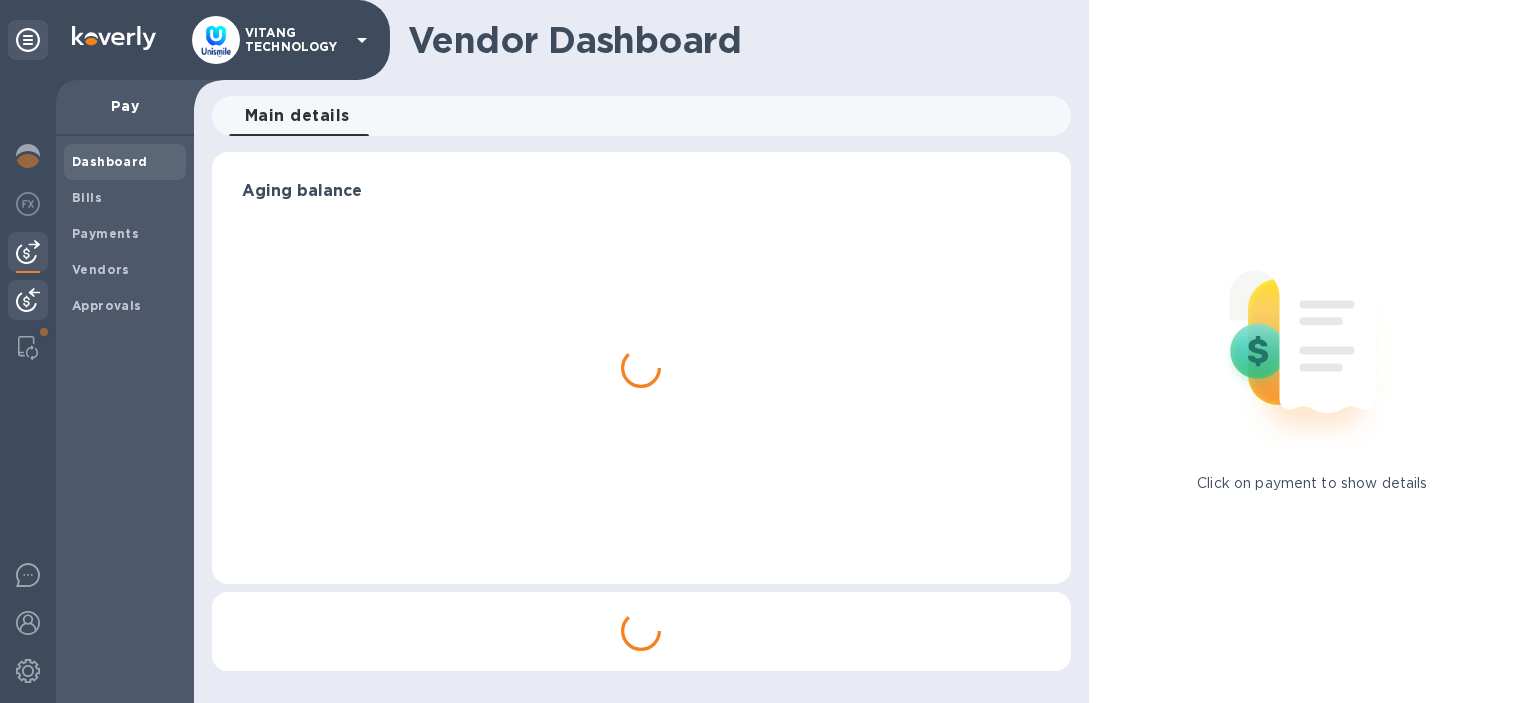 click at bounding box center (28, 300) 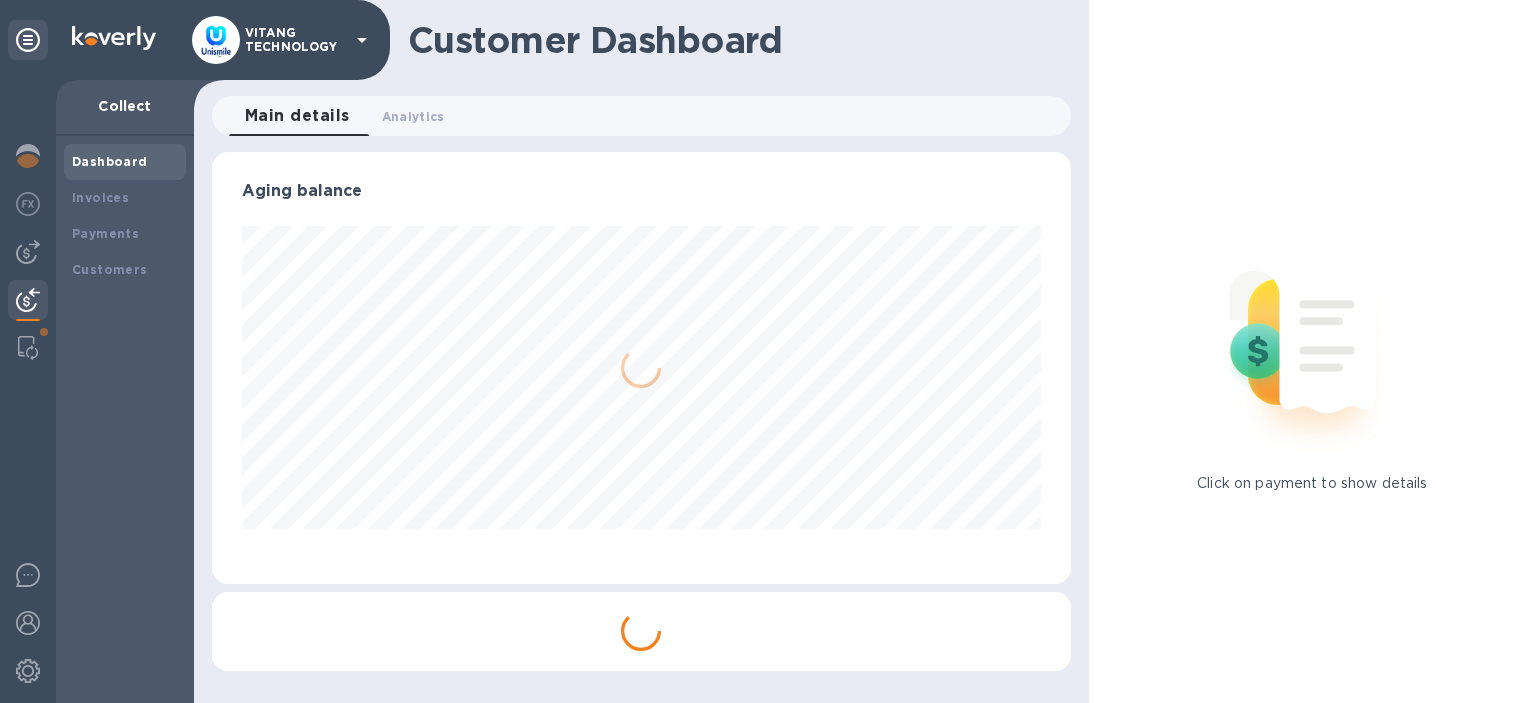 scroll, scrollTop: 999568, scrollLeft: 999142, axis: both 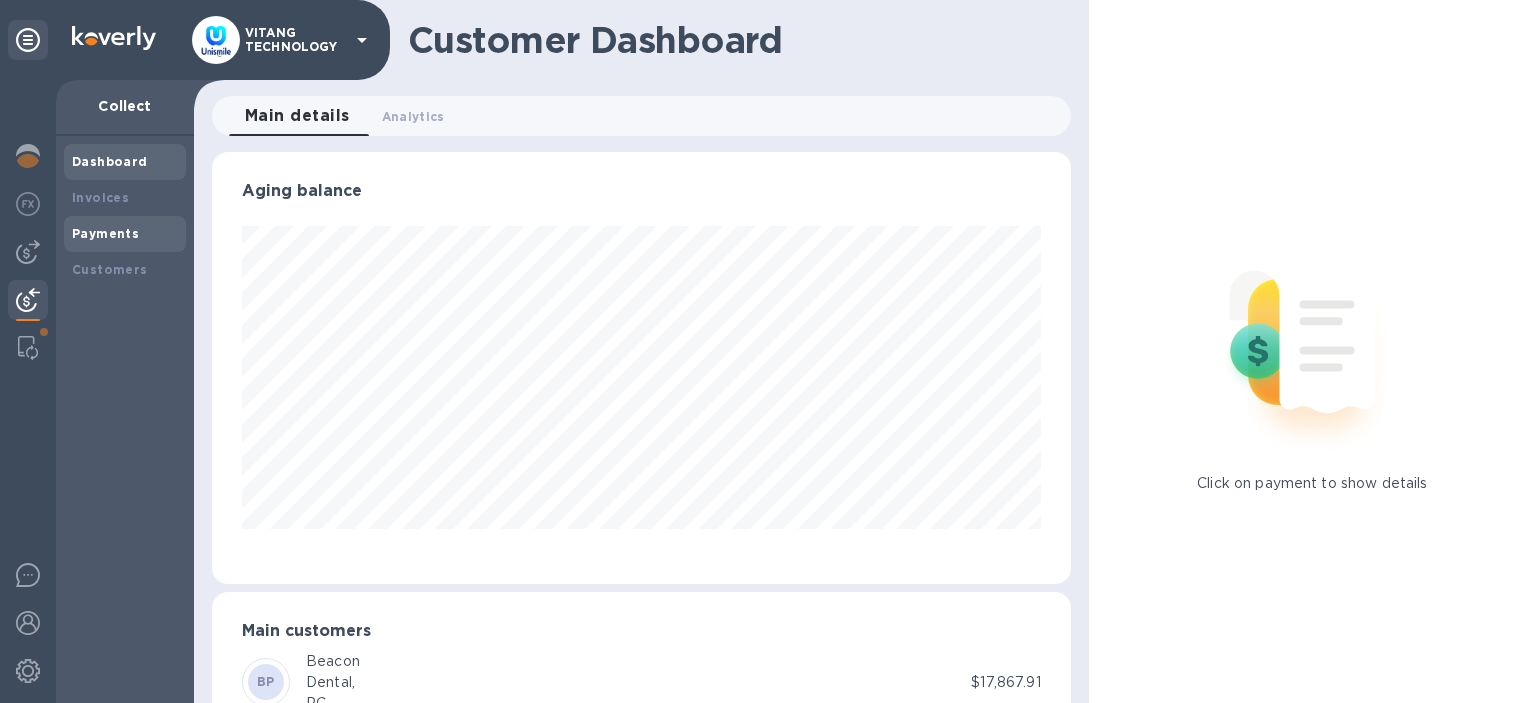 click on "Payments" at bounding box center [125, 234] 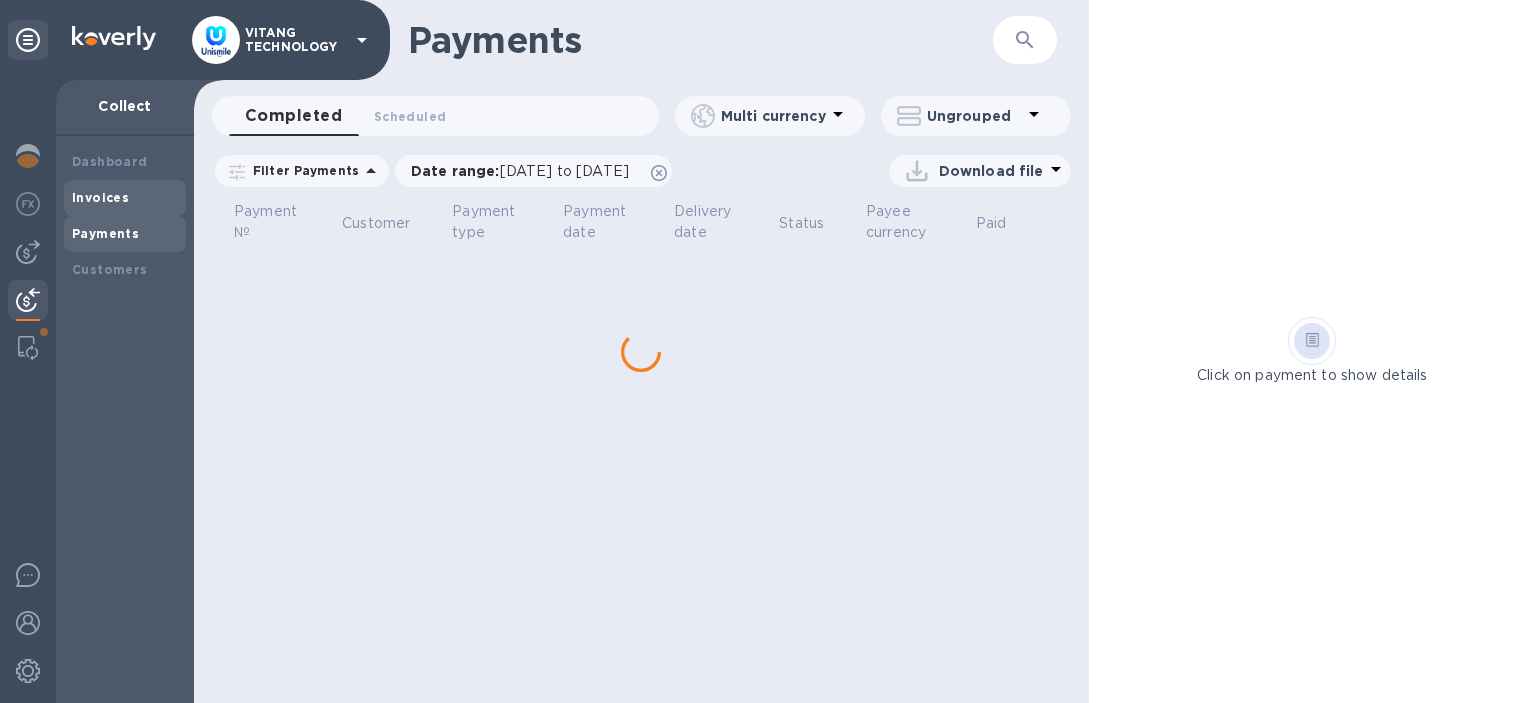 click on "Invoices" at bounding box center (100, 197) 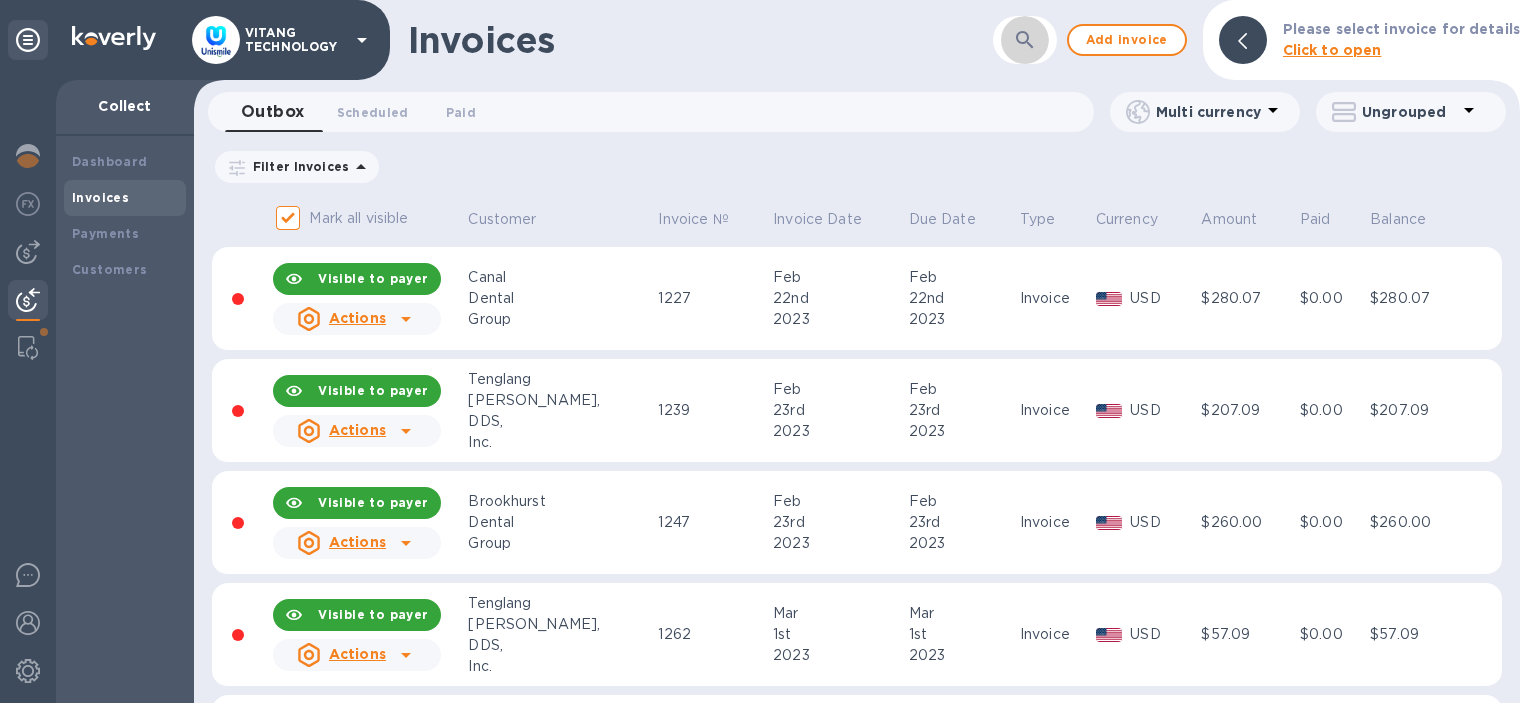 click at bounding box center [1025, 40] 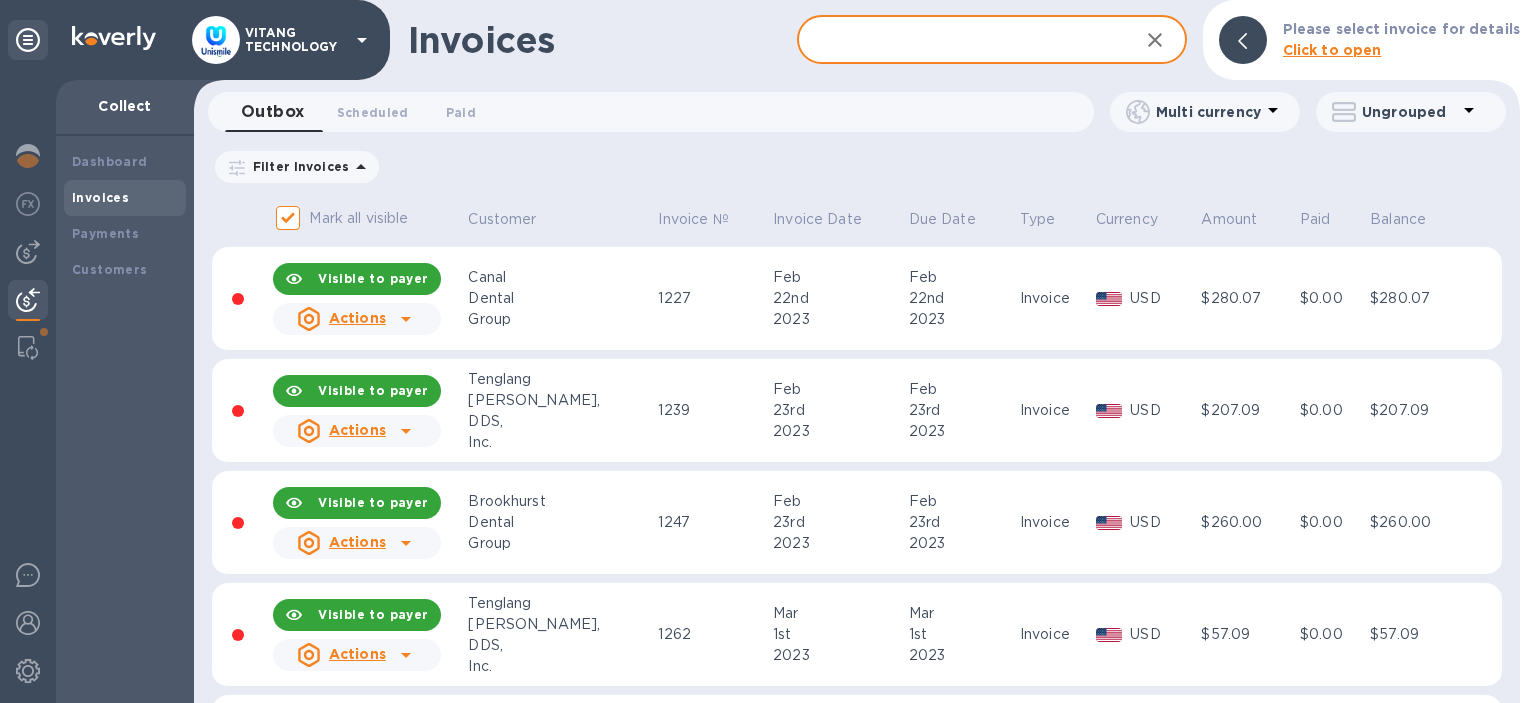 paste on "12517" 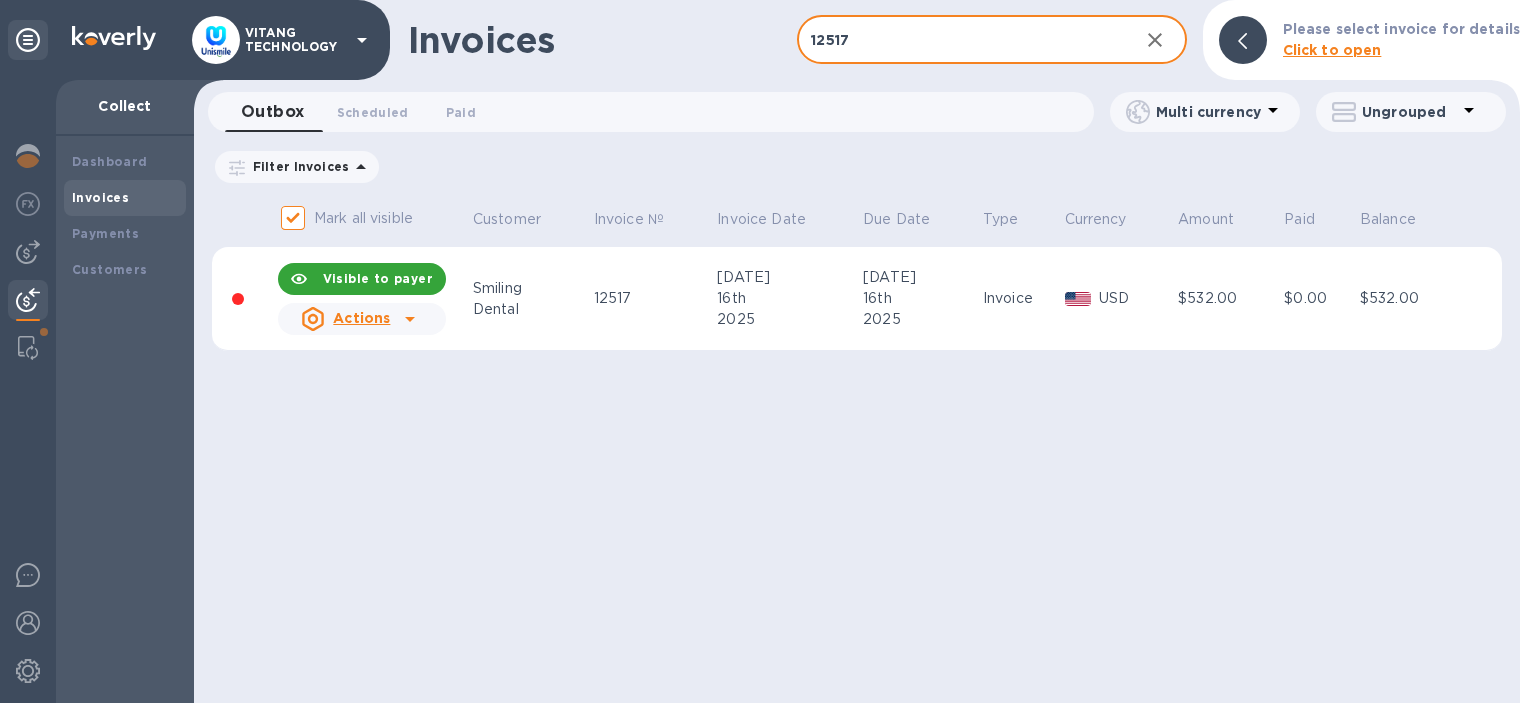 type on "12517" 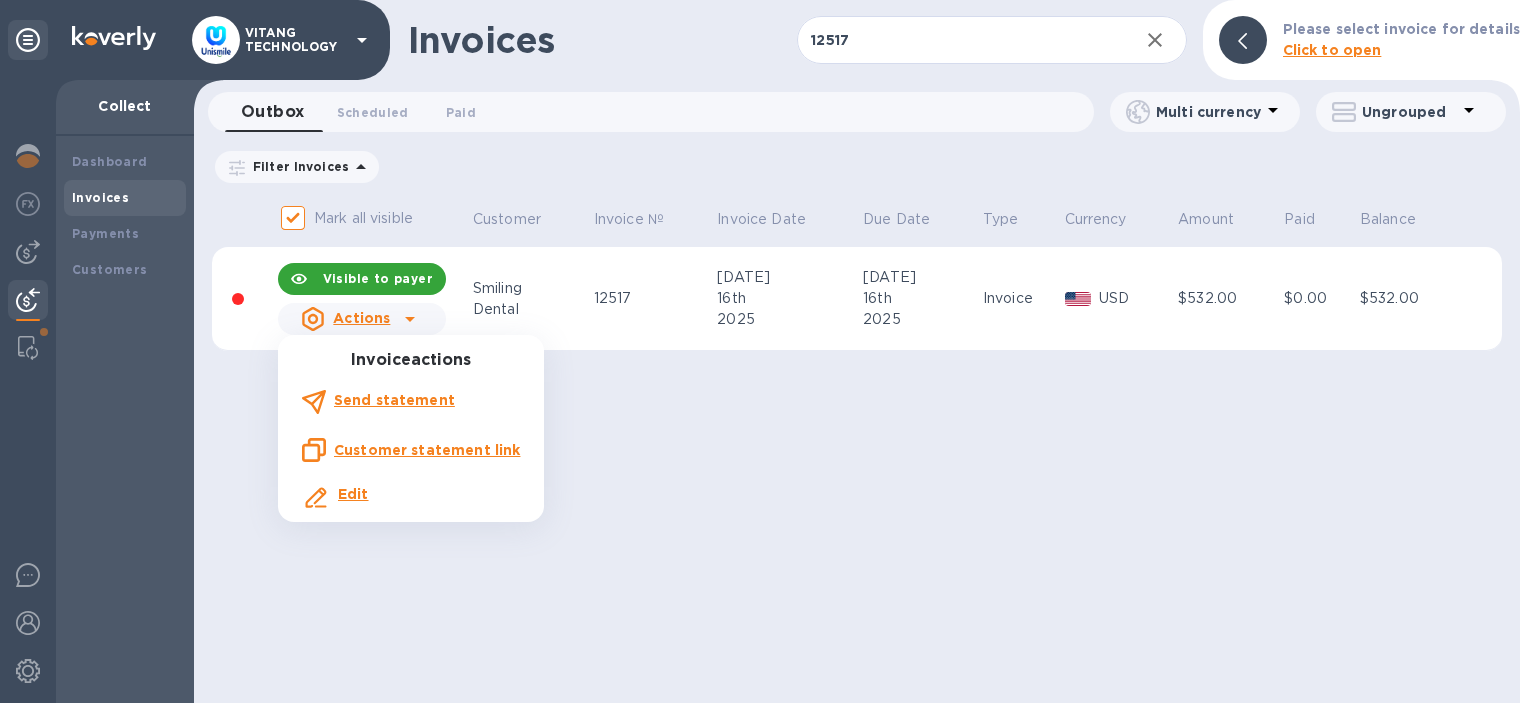 click on "Edit" at bounding box center (353, 494) 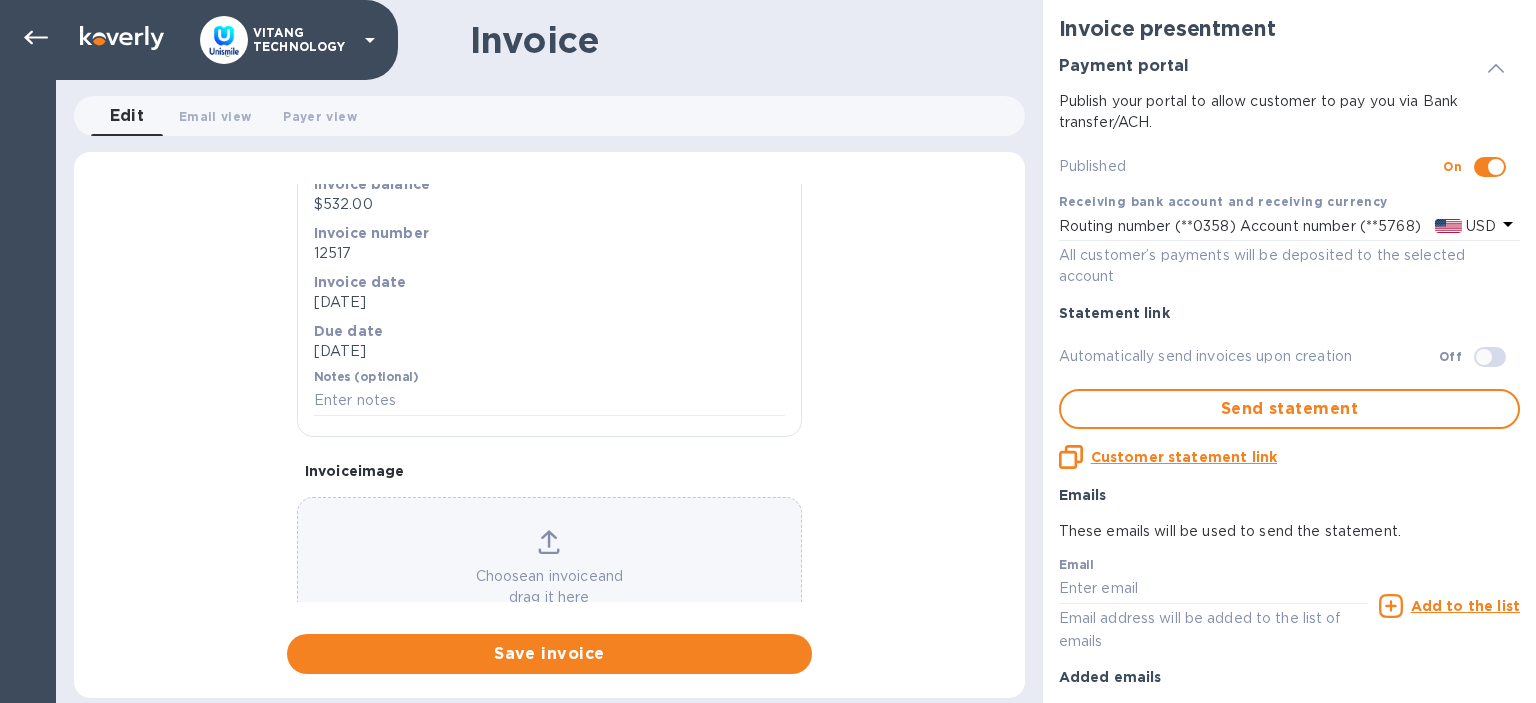 scroll, scrollTop: 346, scrollLeft: 0, axis: vertical 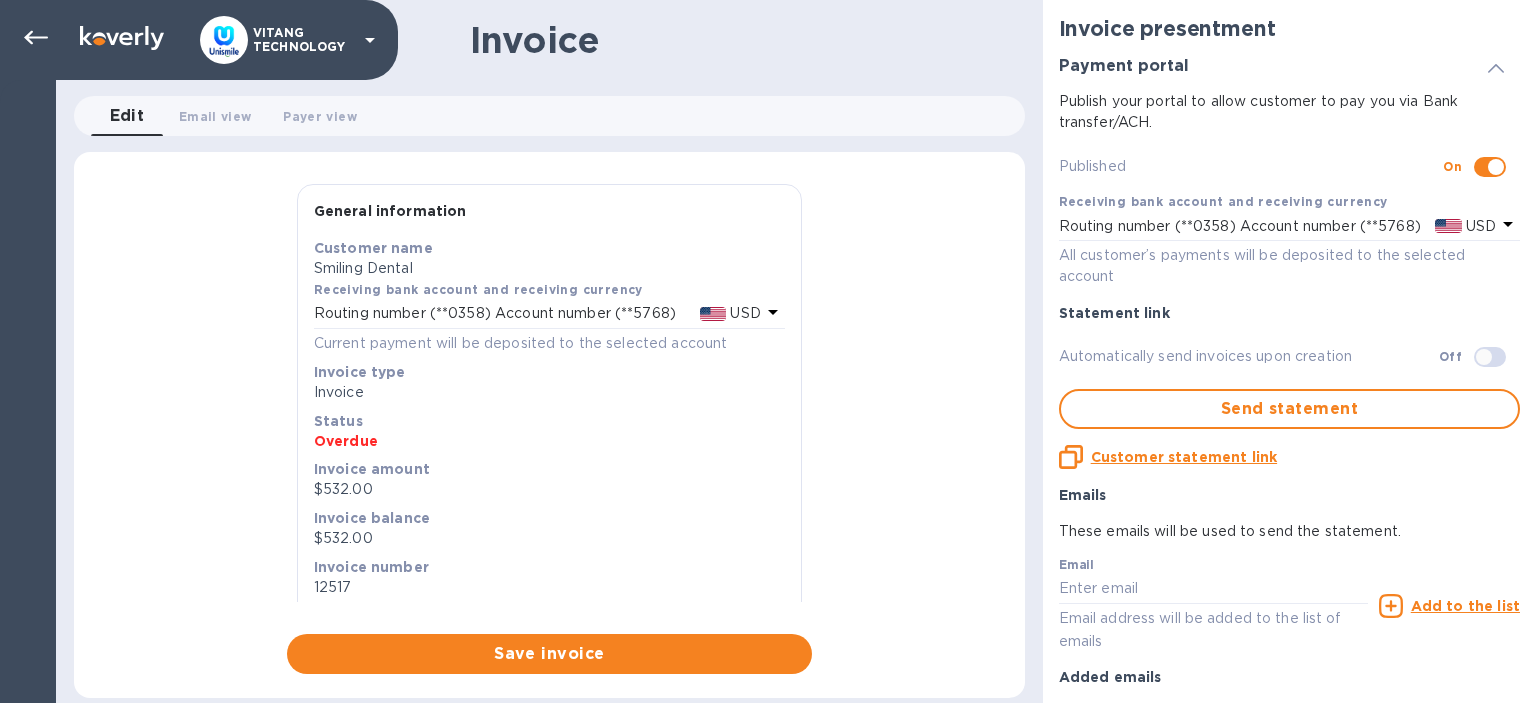 click on "Invoice" at bounding box center [549, 40] 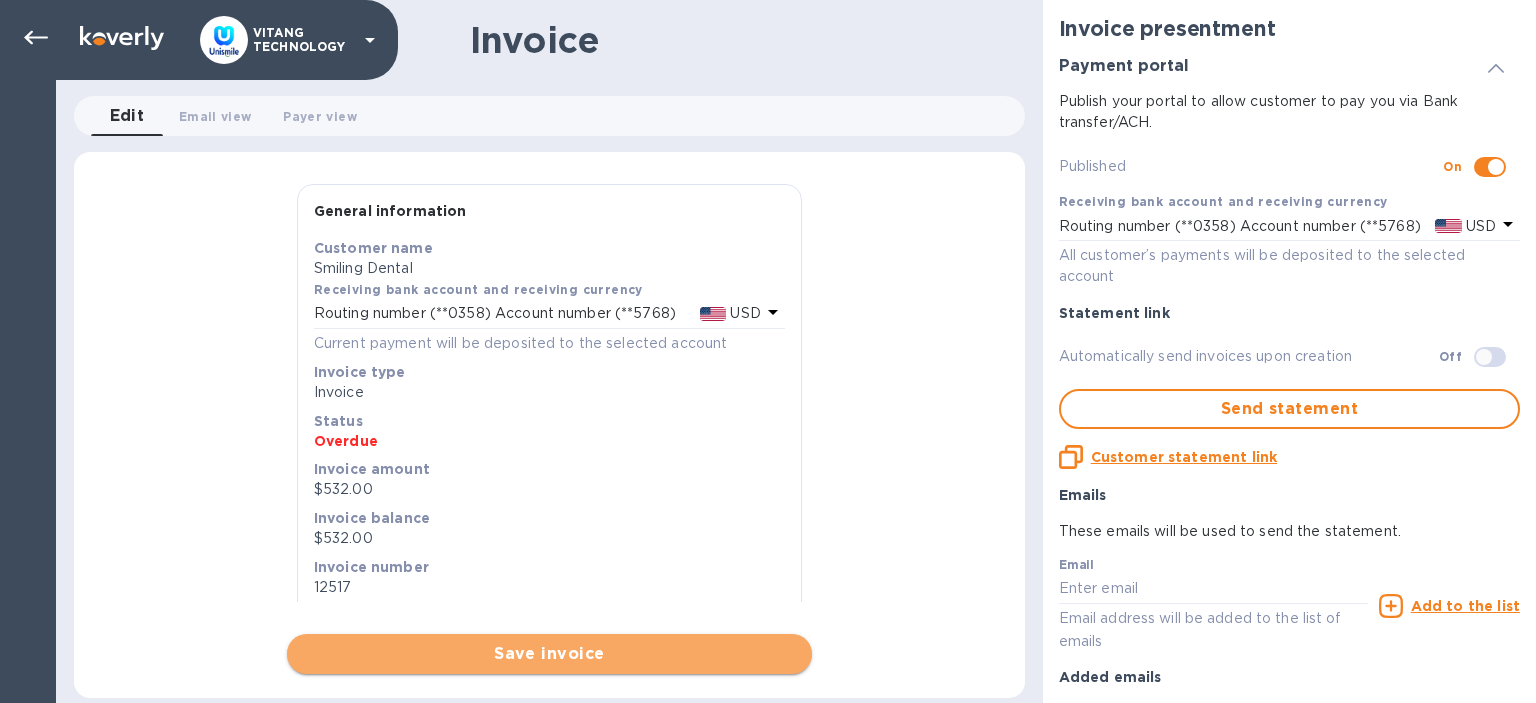 click on "Save invoice" at bounding box center (549, 654) 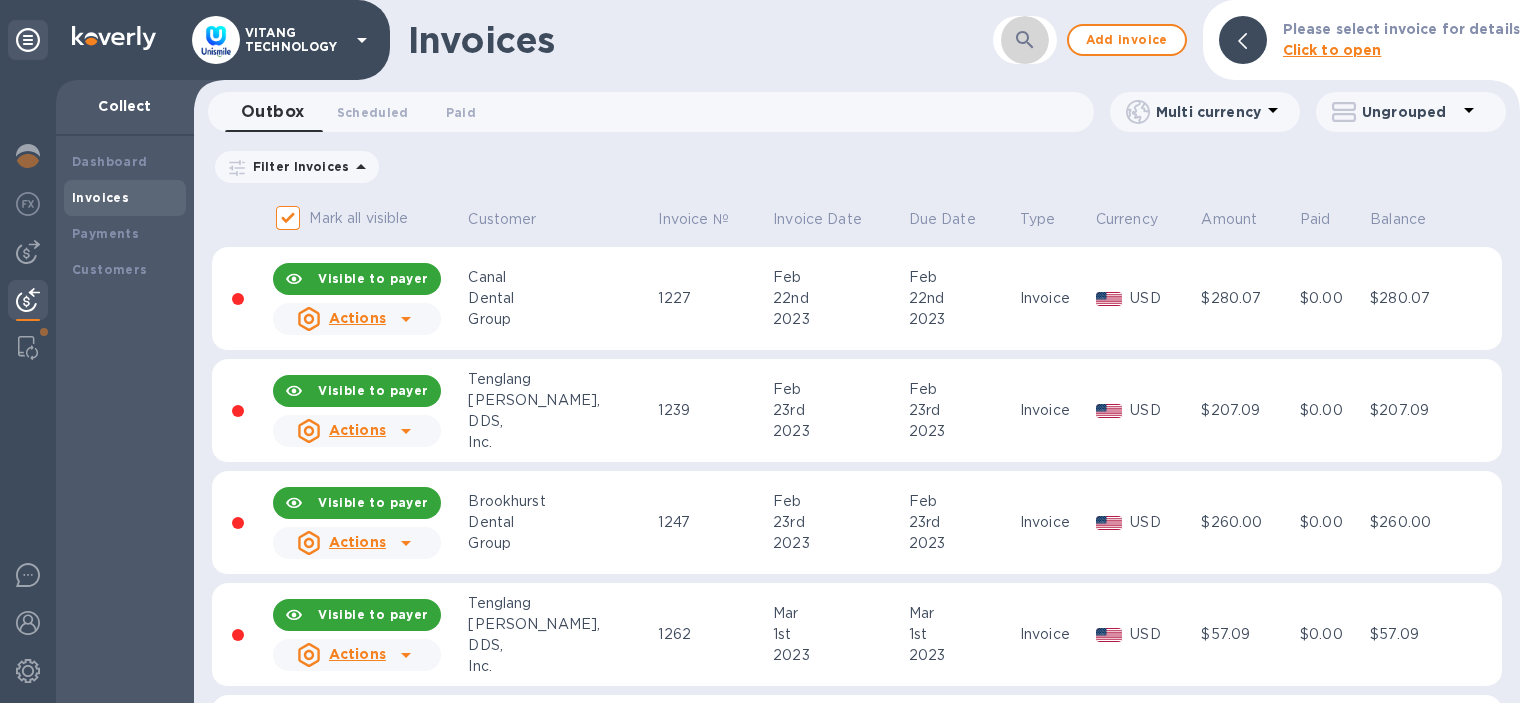 click 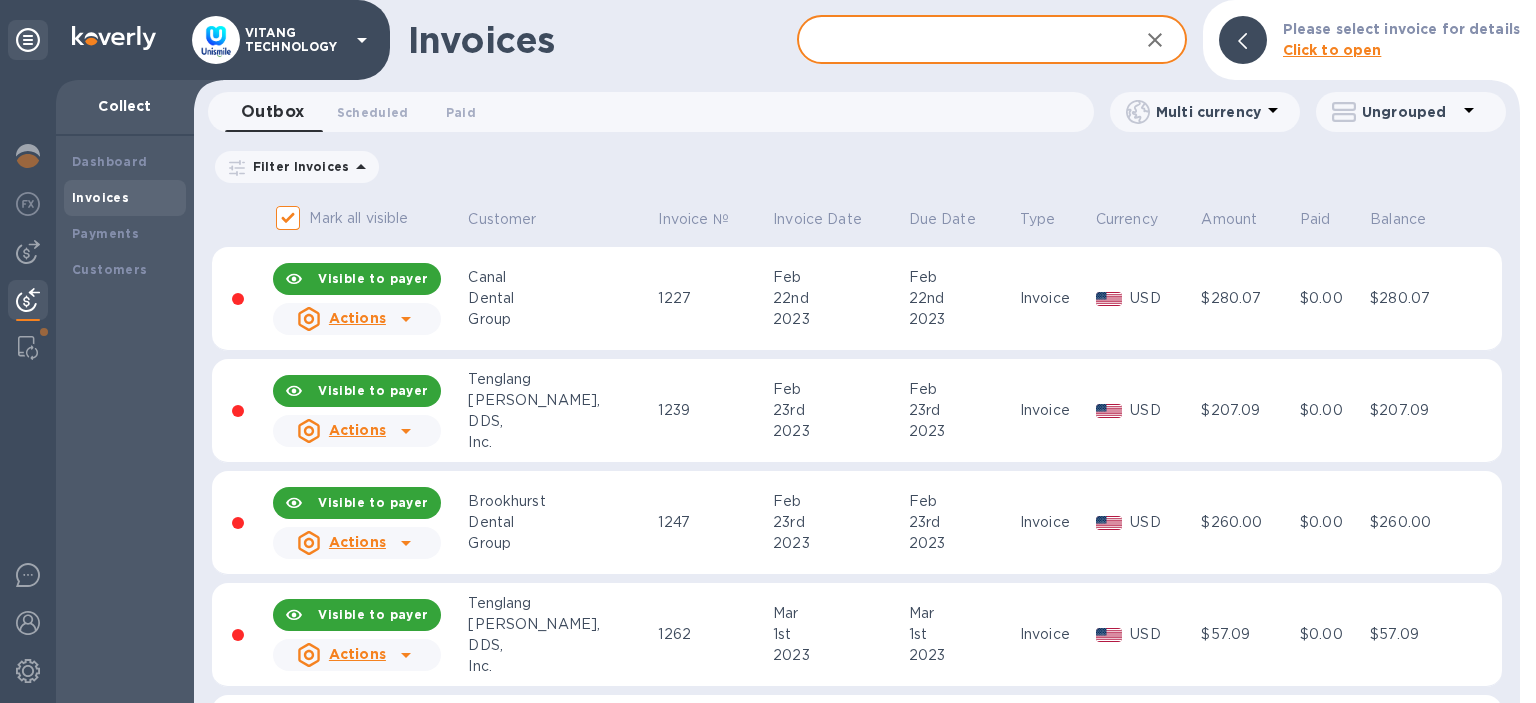paste on "12517" 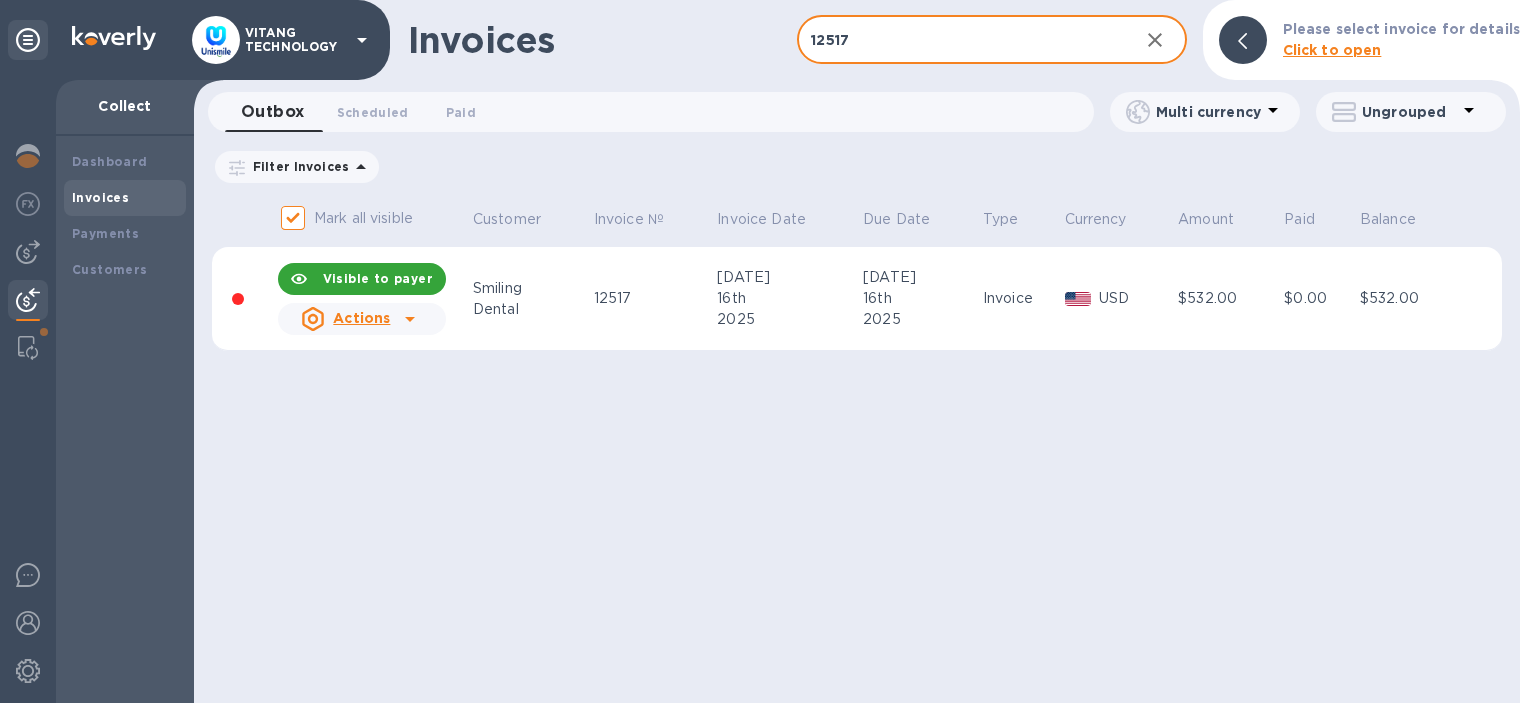type on "12517" 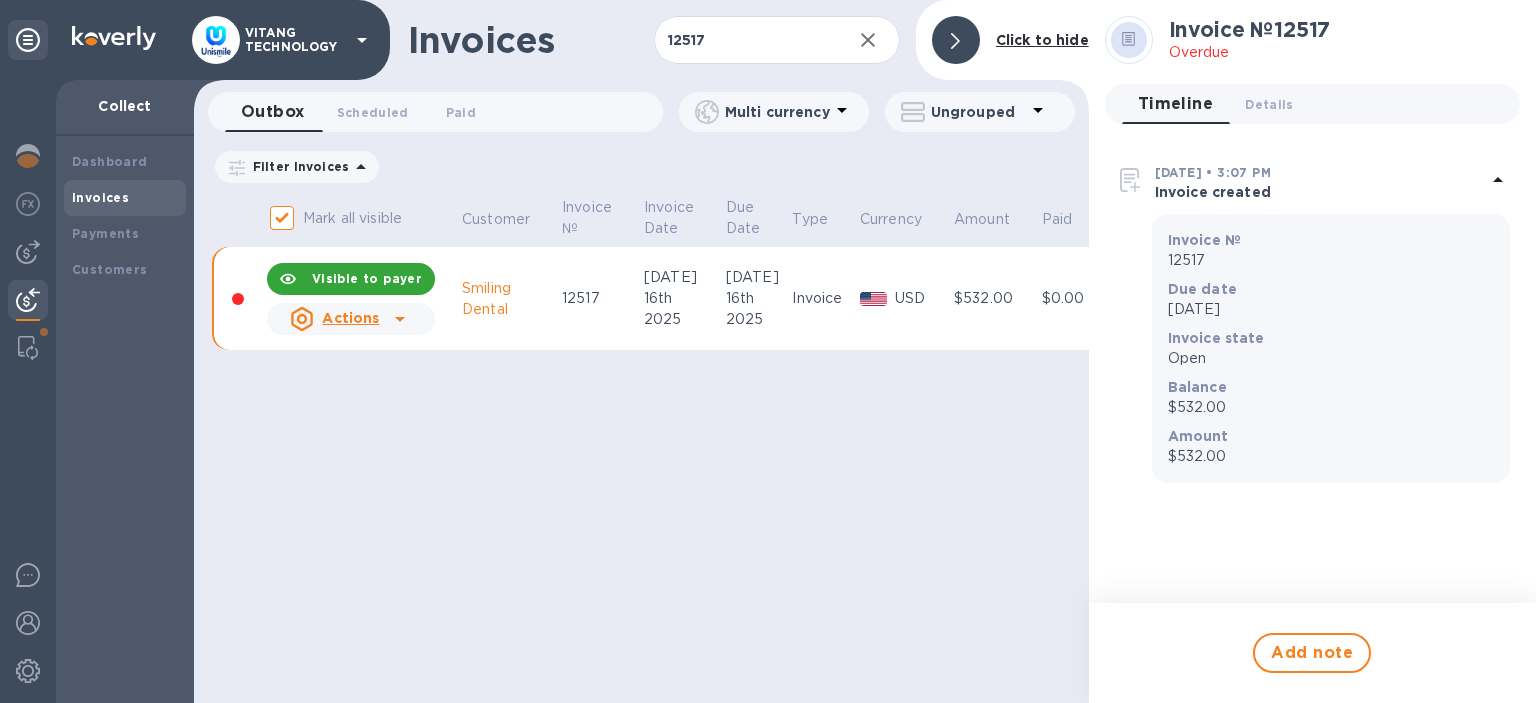 click on "Invoices 12517 ​ Add invoice Click to hide Outbox 0 Scheduled 0 Paid 0 Multi currency Ungrouped Filter Invoices Amount   Paid   Balance   Mark all visible Customer Invoice № Invoice Date Due Date Type Currency Amount Paid Balance Visible to payer Actions Smiling Dental 12517 [DATE] [DATE] Invoice USD $532.00 $0.00 $532.00" at bounding box center (641, 351) 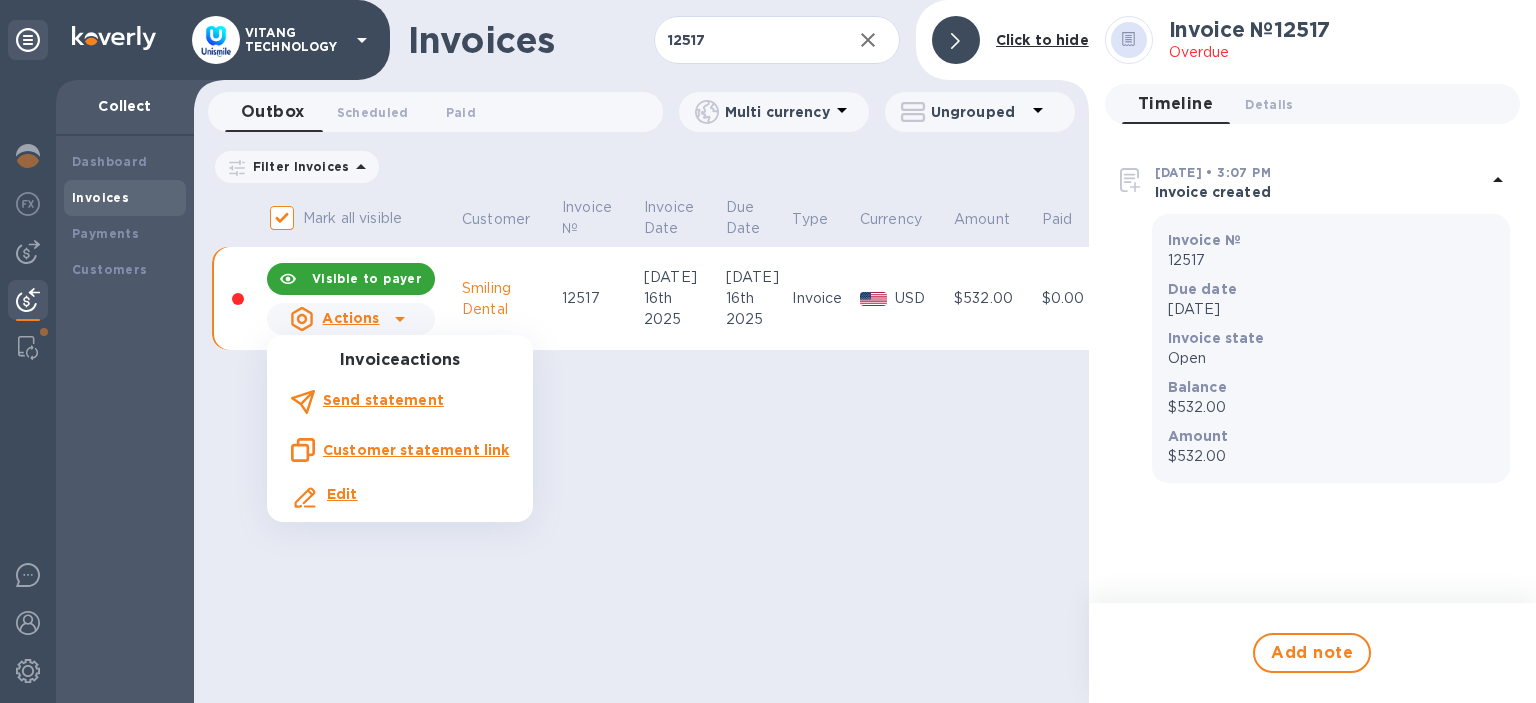 click at bounding box center (768, 351) 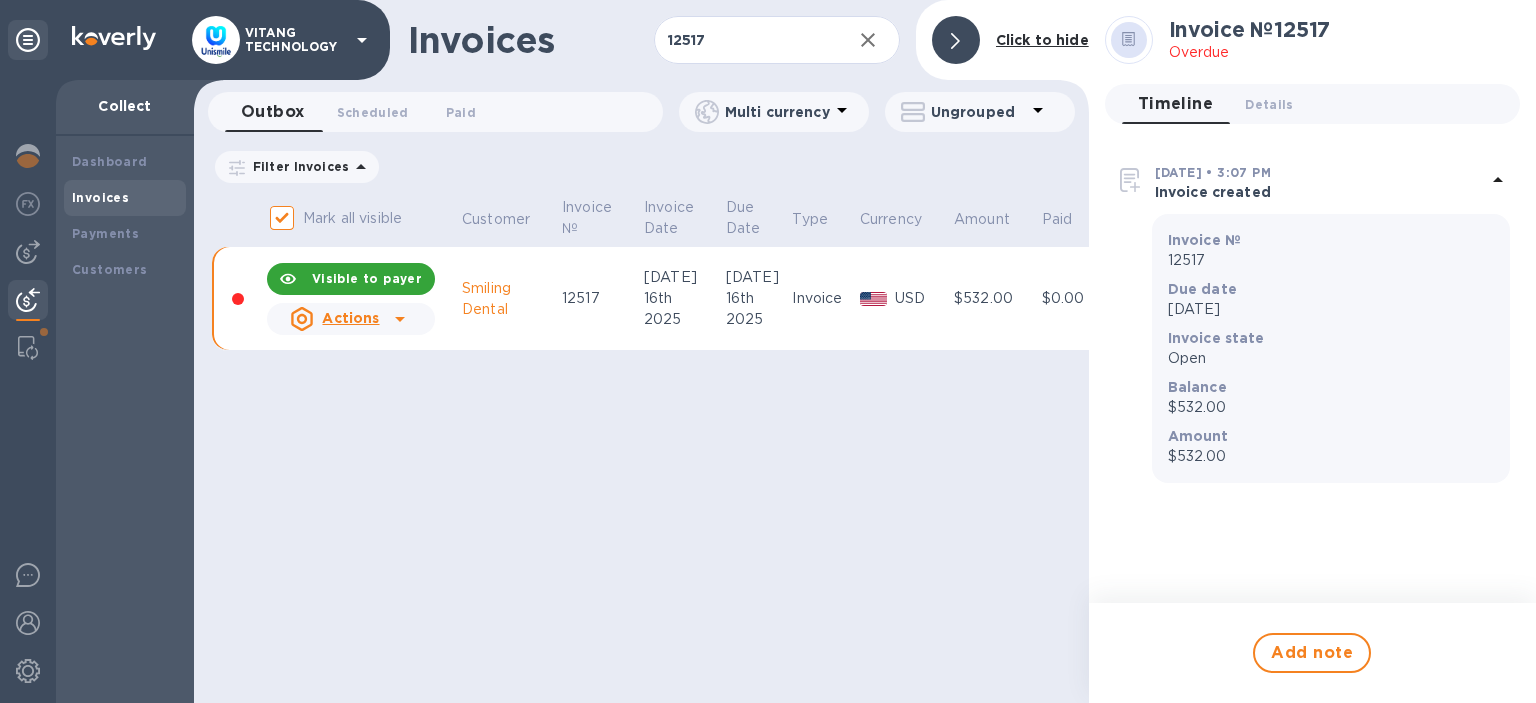 click on "Filter Invoices Amount   Paid   Balance" at bounding box center [641, 167] 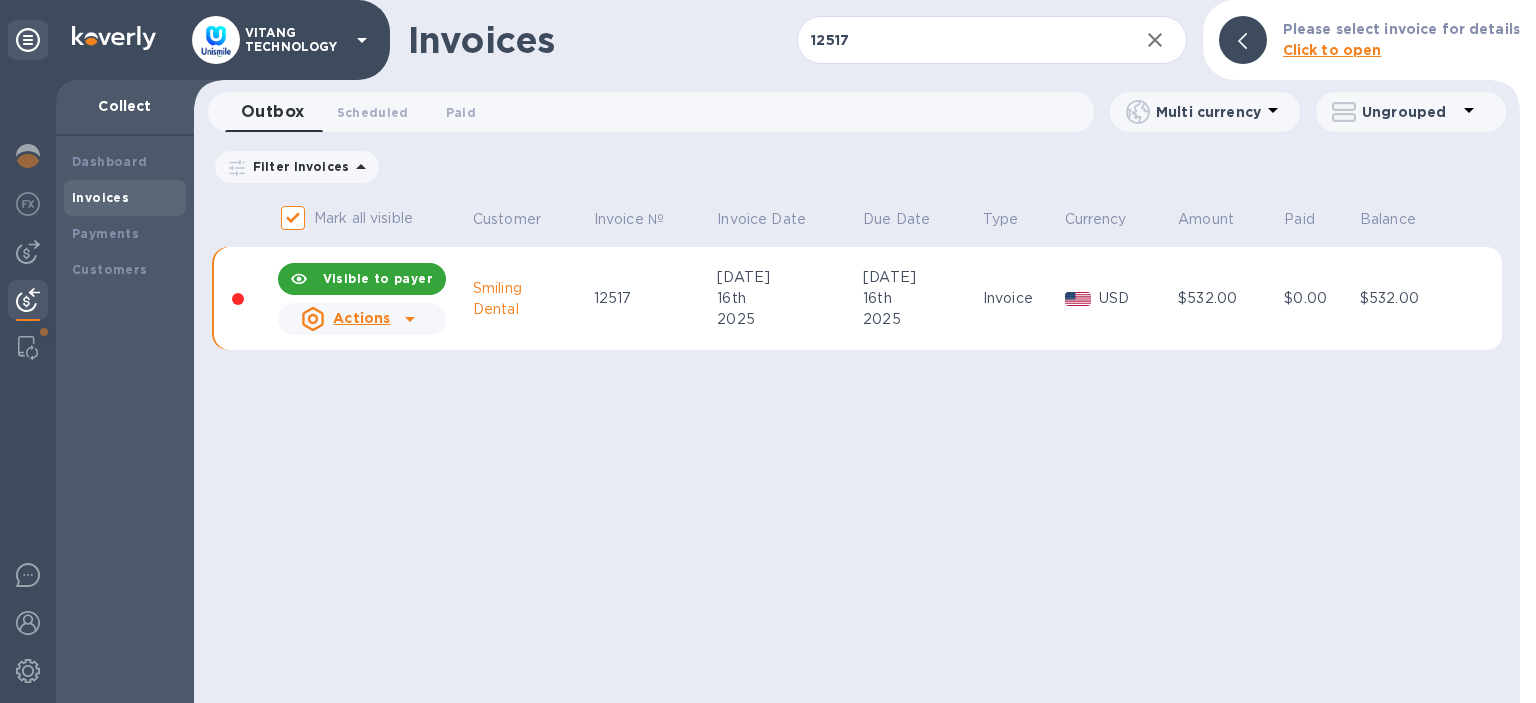 click on "Visible to payer" at bounding box center (378, 278) 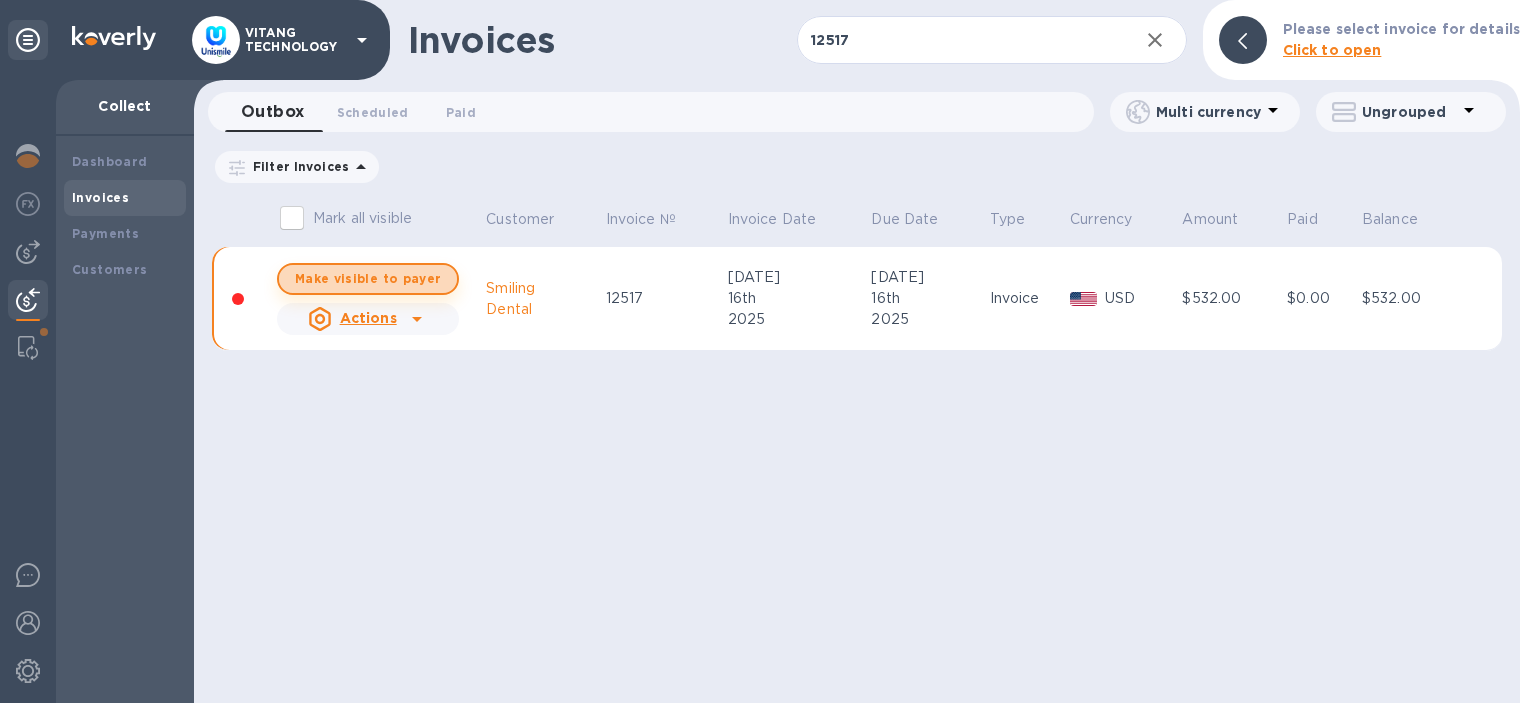 click on "Make visible to payer" at bounding box center (368, 278) 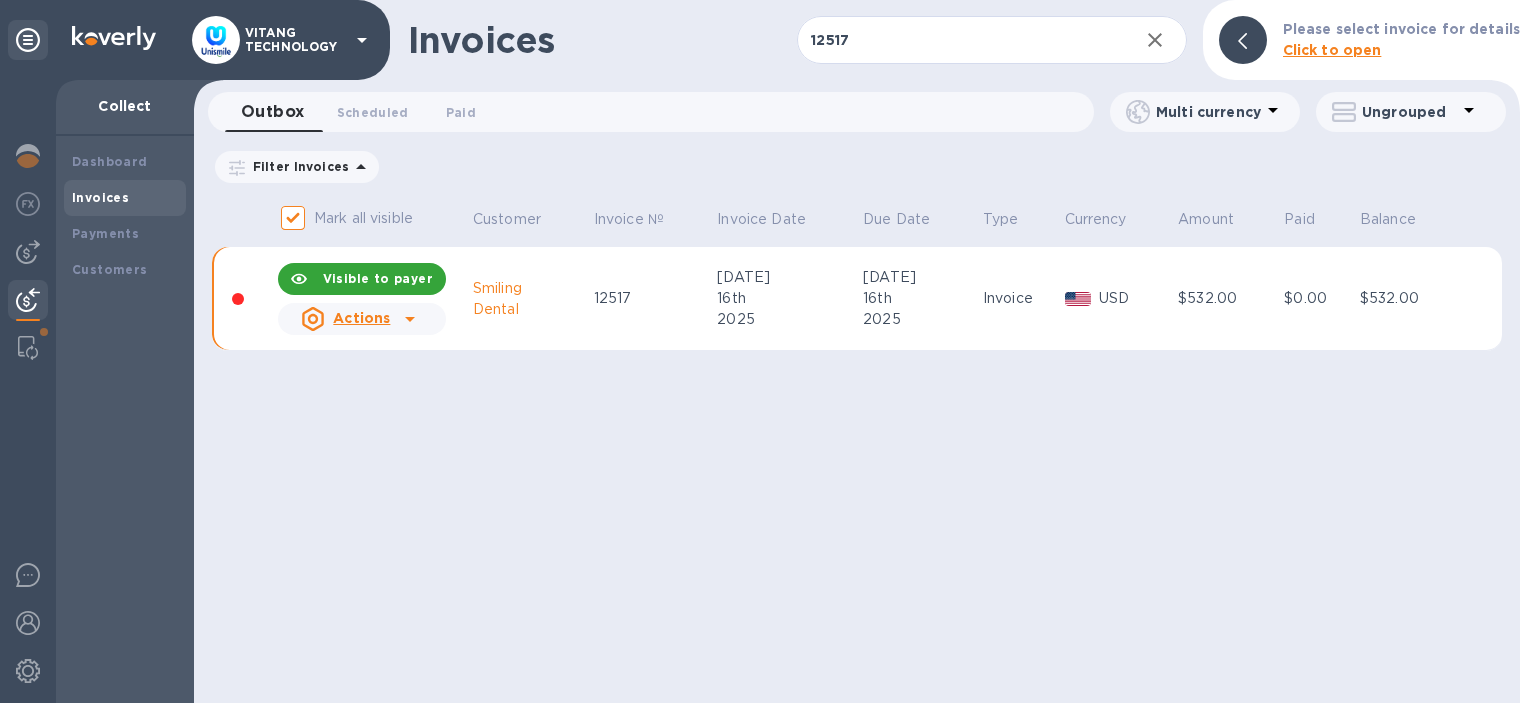 click on "Visible to payer" at bounding box center (378, 278) 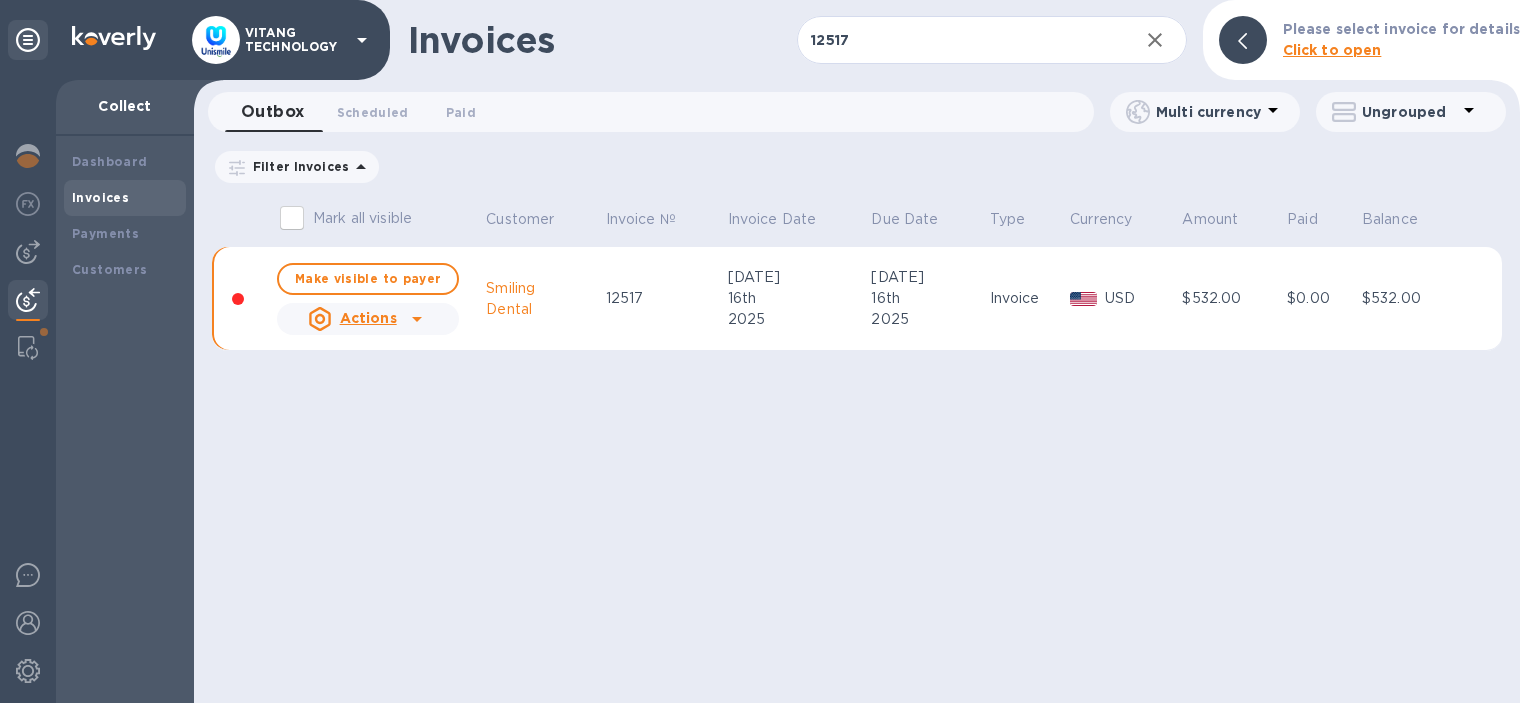 click on "Invoices 12517 ​ Add invoice Please select invoice for details Click to open Outbox 0 Scheduled 0 Paid 0 Multi currency Ungrouped Filter Invoices Amount   Paid   Balance   Mark all visible Customer Invoice № Invoice Date Due Date Type Currency Amount Paid Balance Make visible to payer Actions Smiling Dental 12517 [DATE] [DATE] Invoice USD $532.00 $0.00 $532.00" at bounding box center [857, 351] 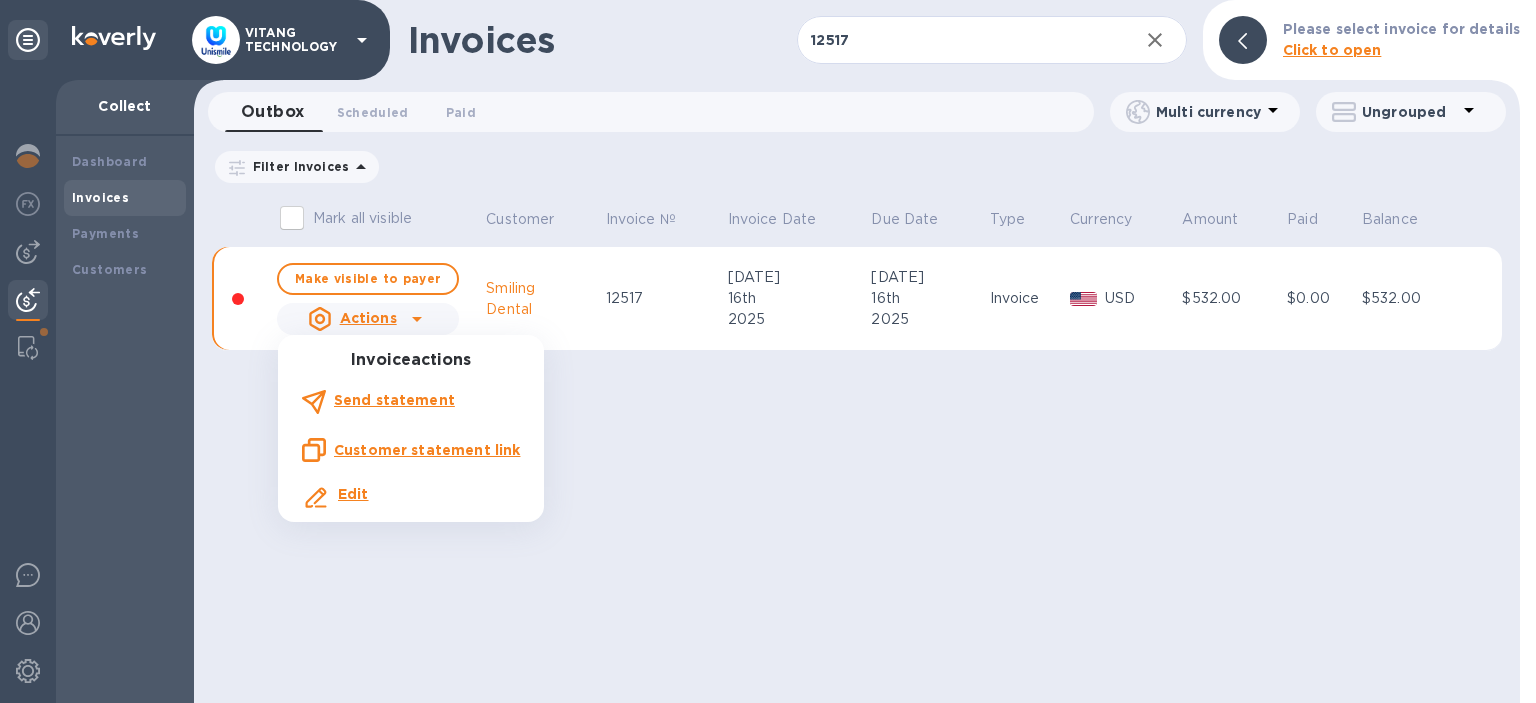 click on "Edit" at bounding box center [353, 494] 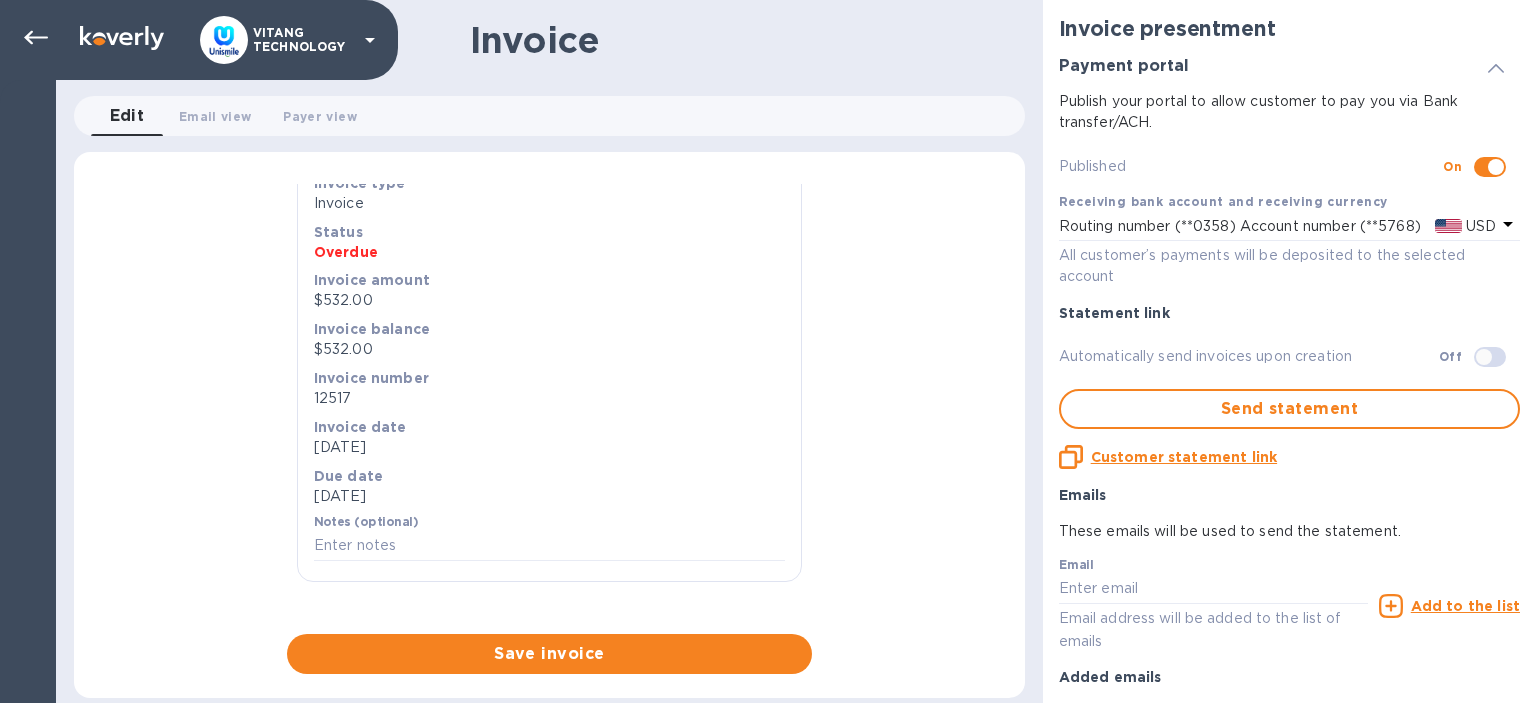scroll, scrollTop: 0, scrollLeft: 0, axis: both 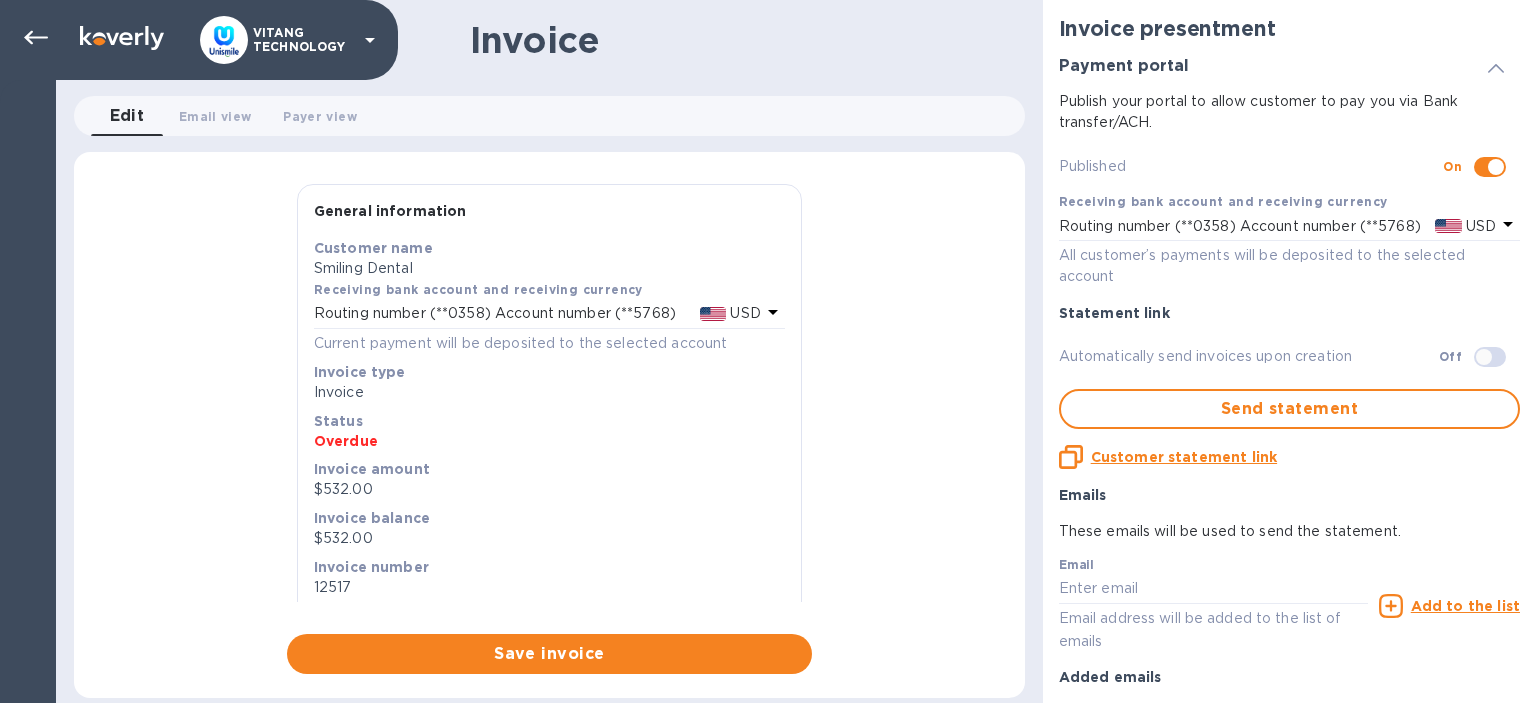 click on "Invoice" at bounding box center (549, 392) 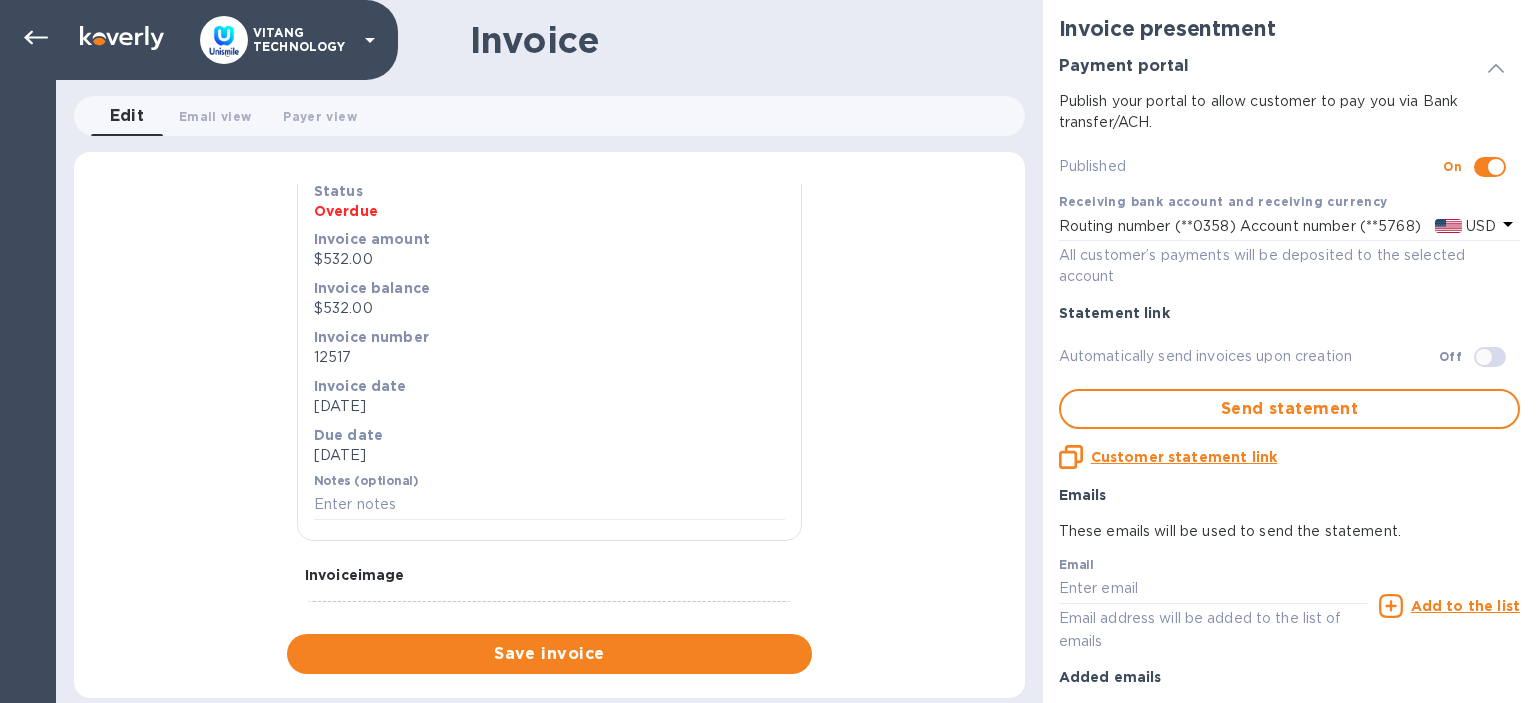 scroll, scrollTop: 115, scrollLeft: 0, axis: vertical 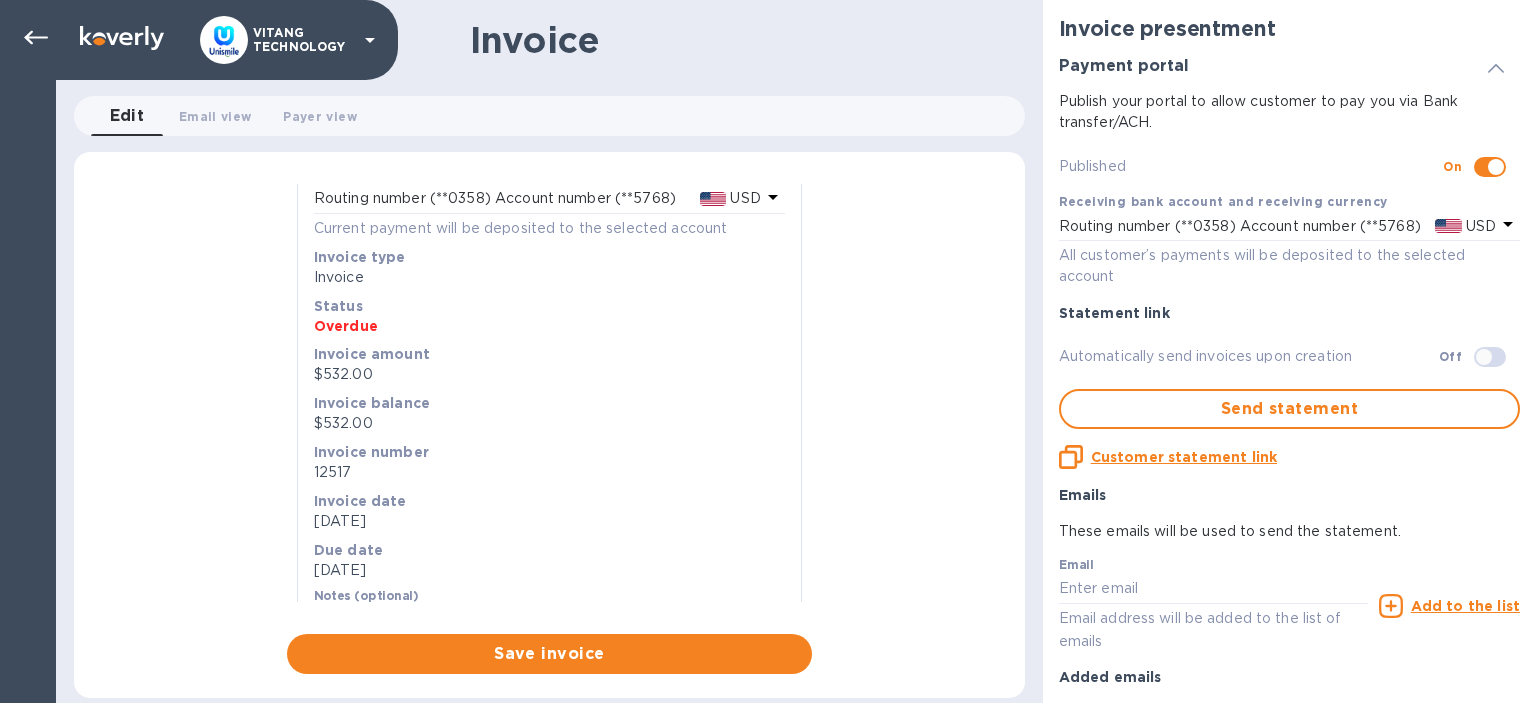click on "$532.00" at bounding box center (549, 374) 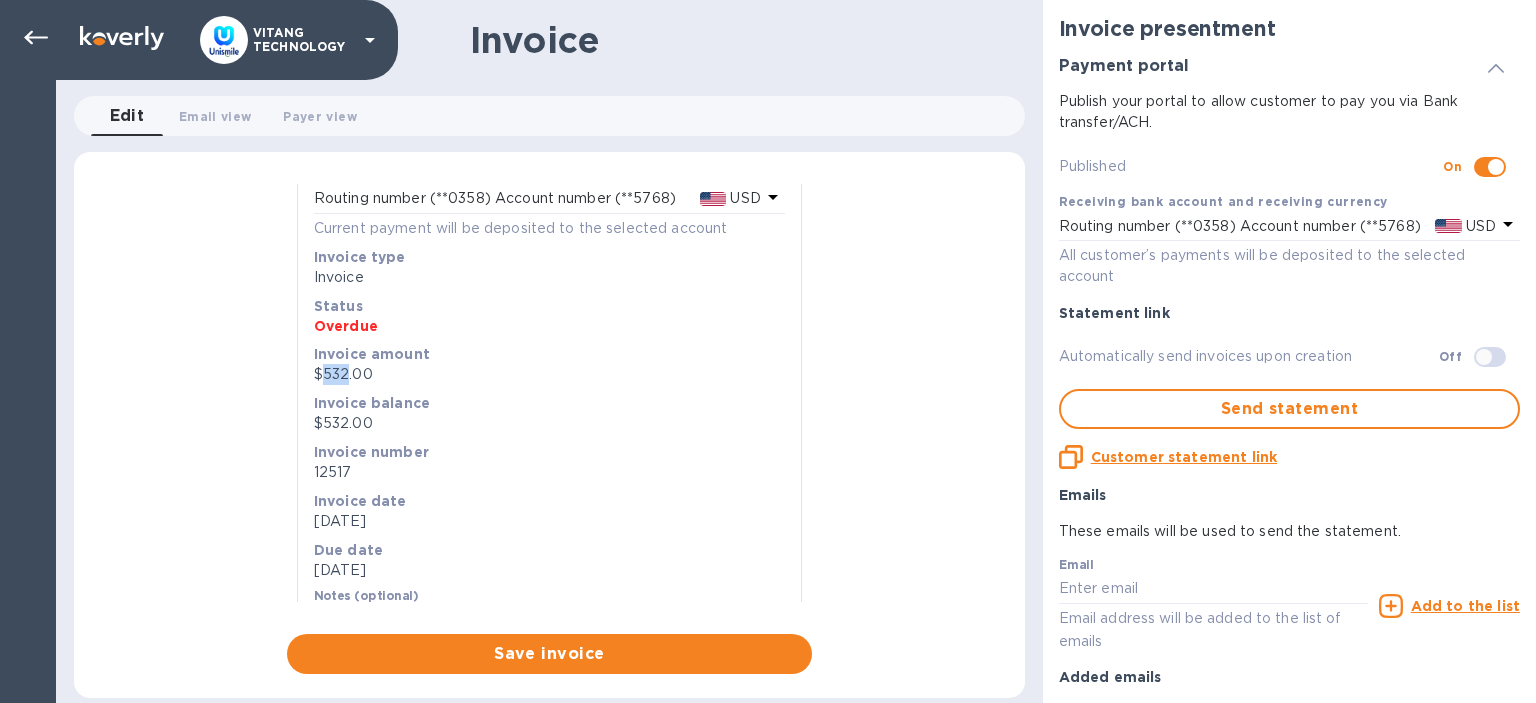click on "$532.00" at bounding box center [549, 374] 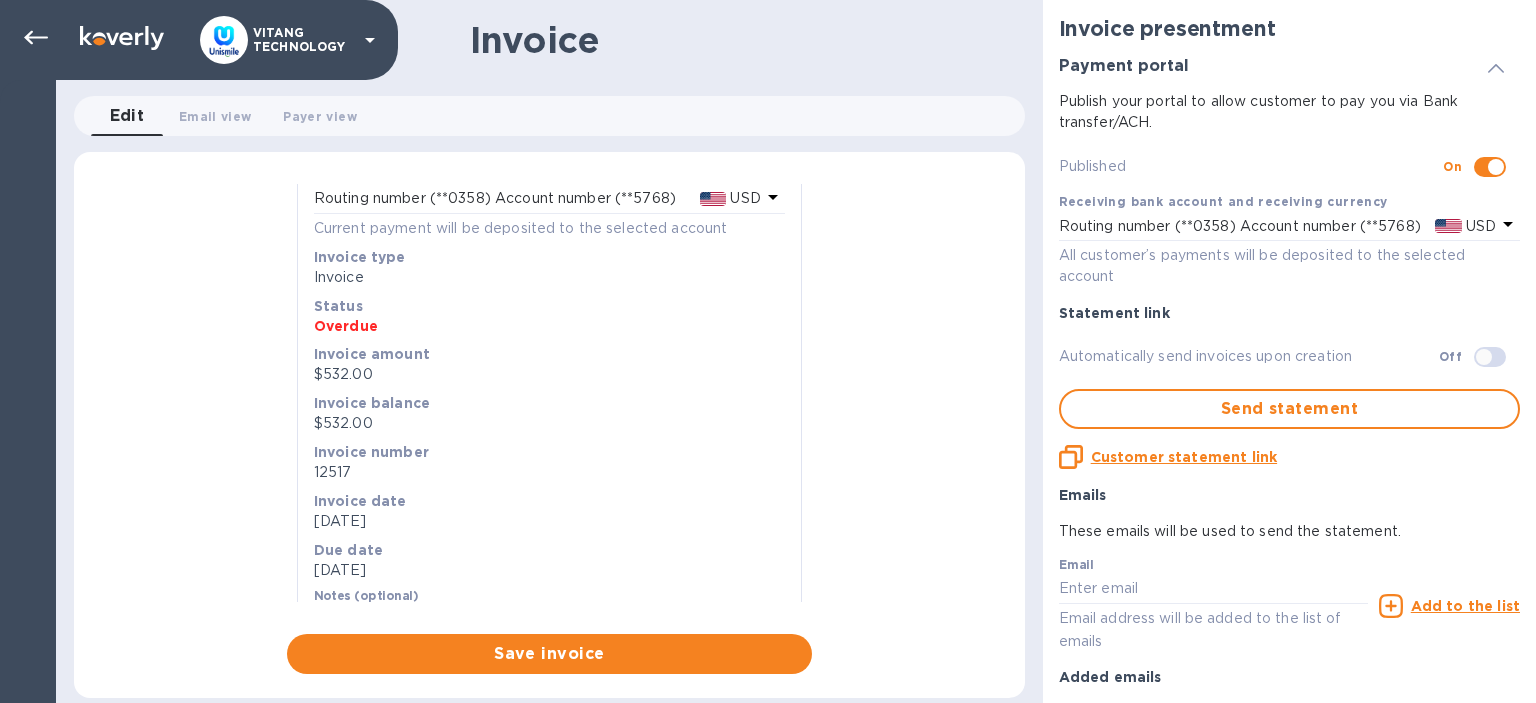 click on "$532.00" at bounding box center (549, 374) 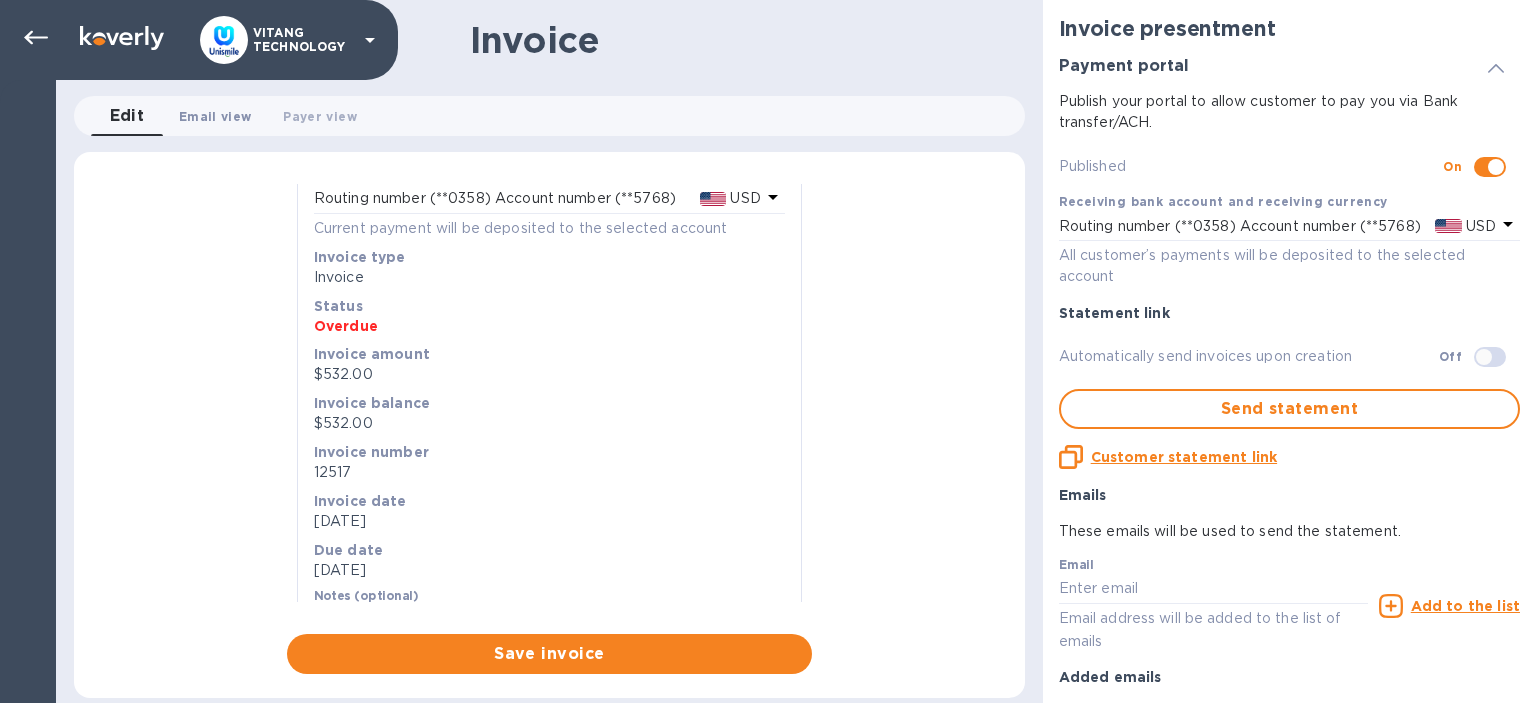 click on "Email view 0" at bounding box center [215, 116] 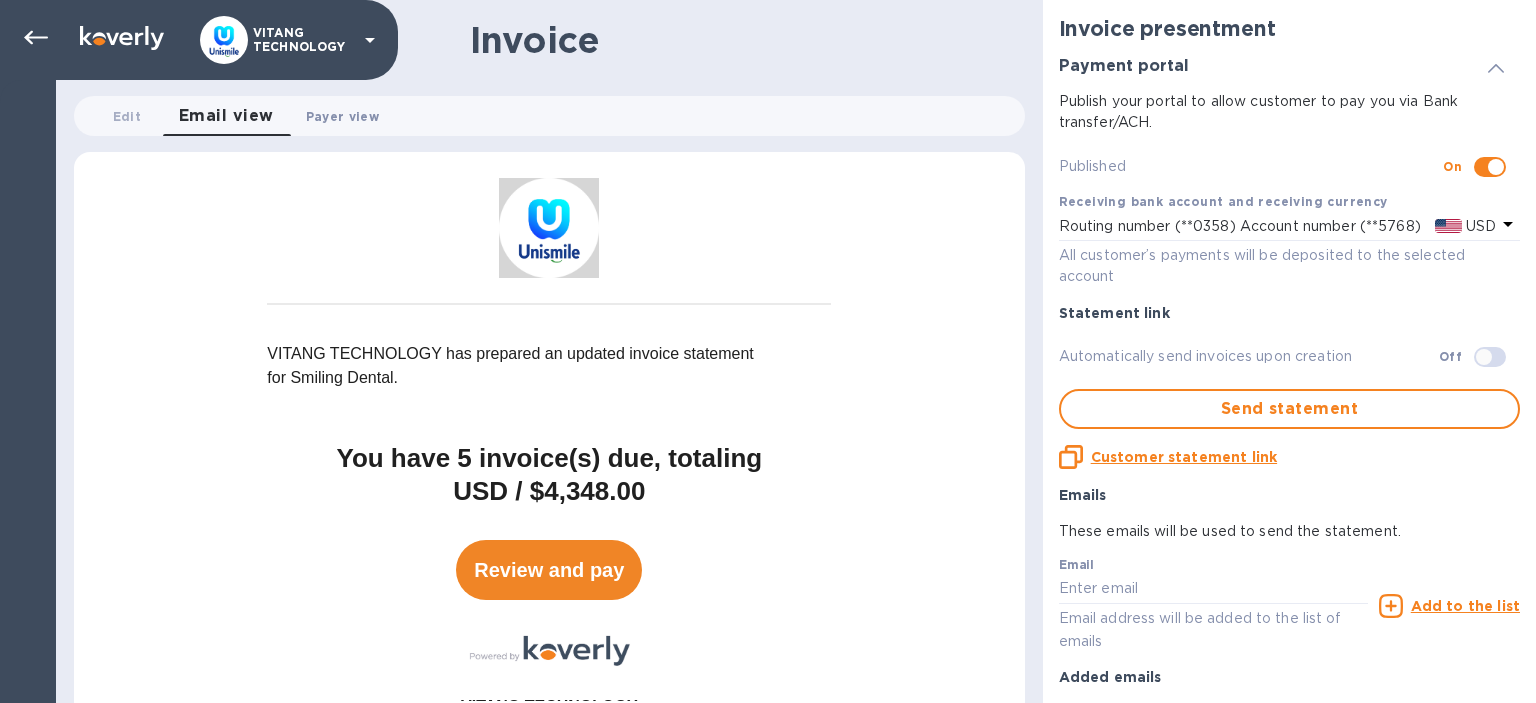 click on "Payer view 0" at bounding box center (342, 116) 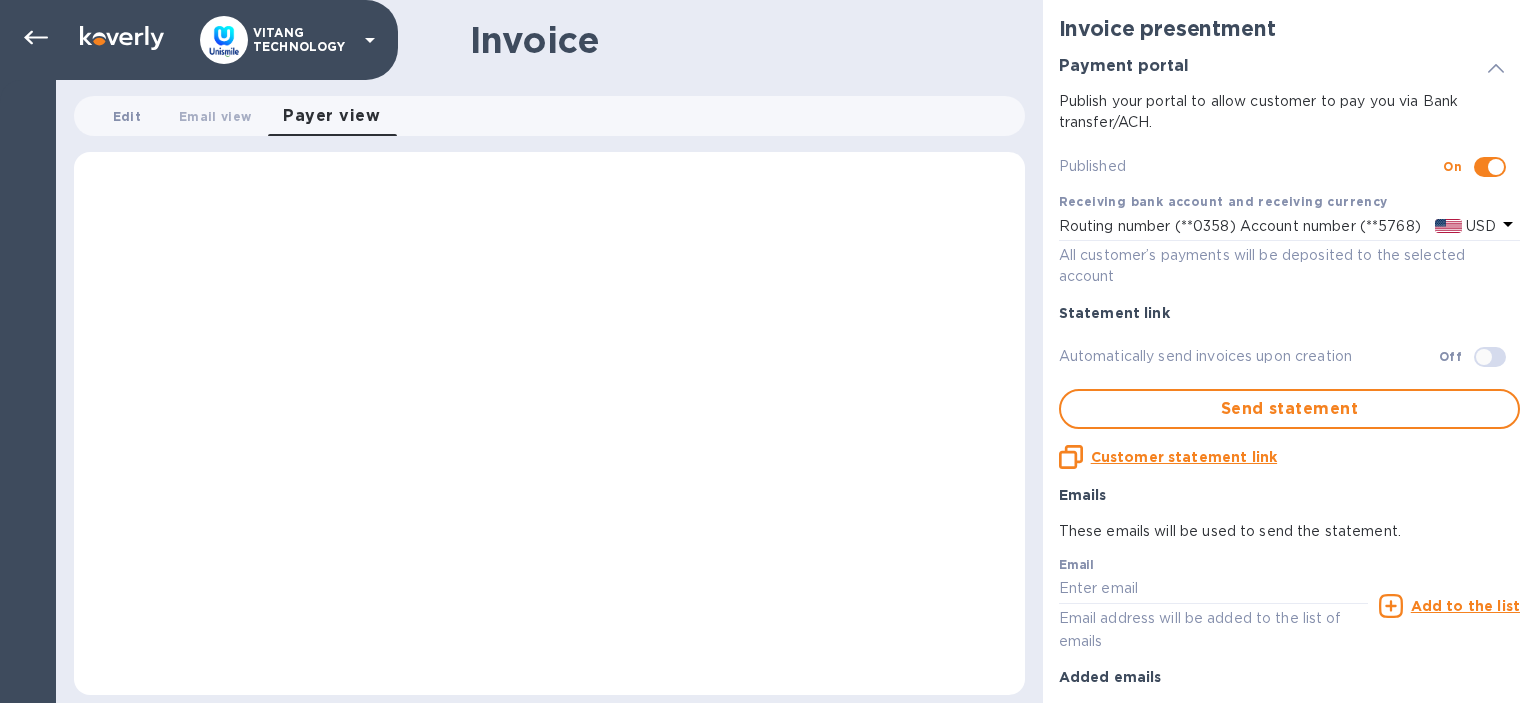 click on "Edit 0" at bounding box center [127, 116] 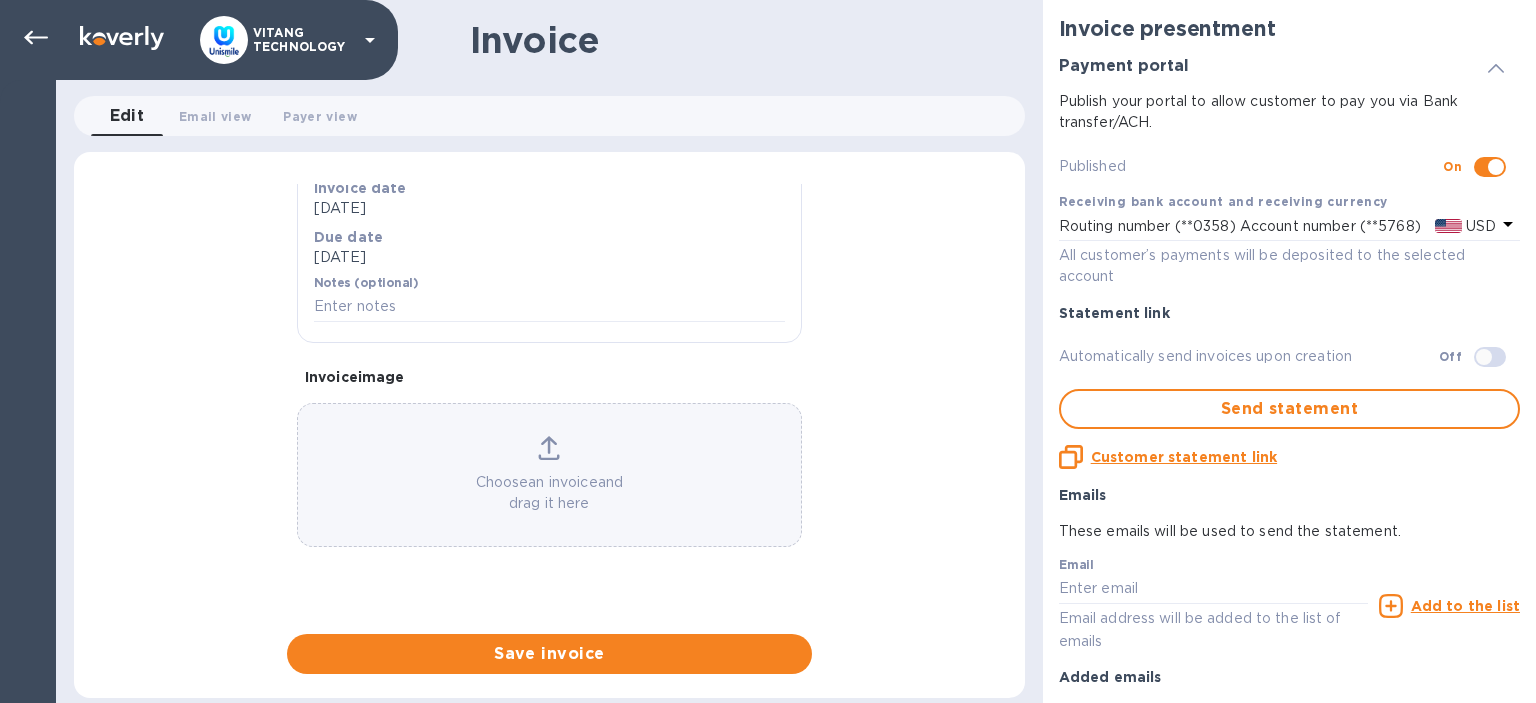 scroll, scrollTop: 0, scrollLeft: 0, axis: both 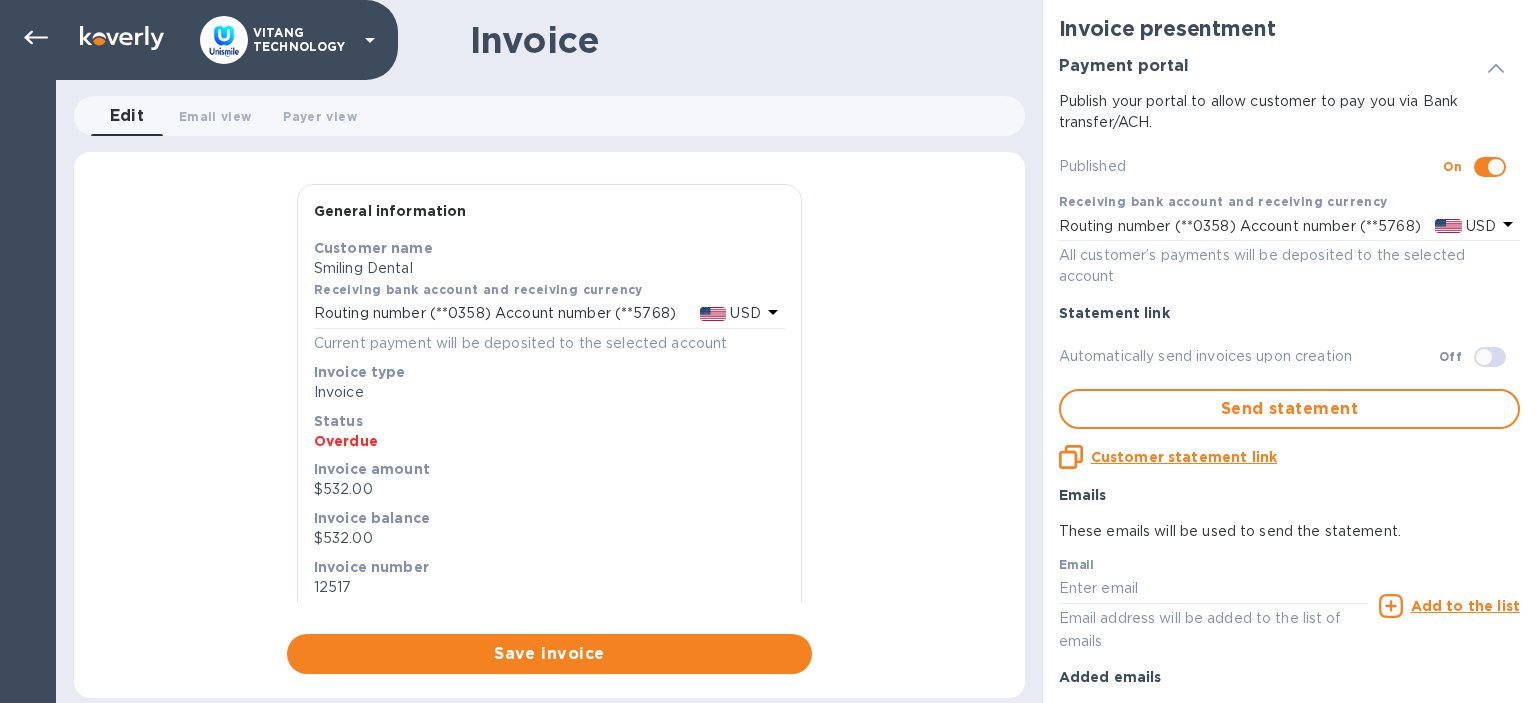 click on "Edit 0 Email view 0 Payer view 0" at bounding box center [558, 116] 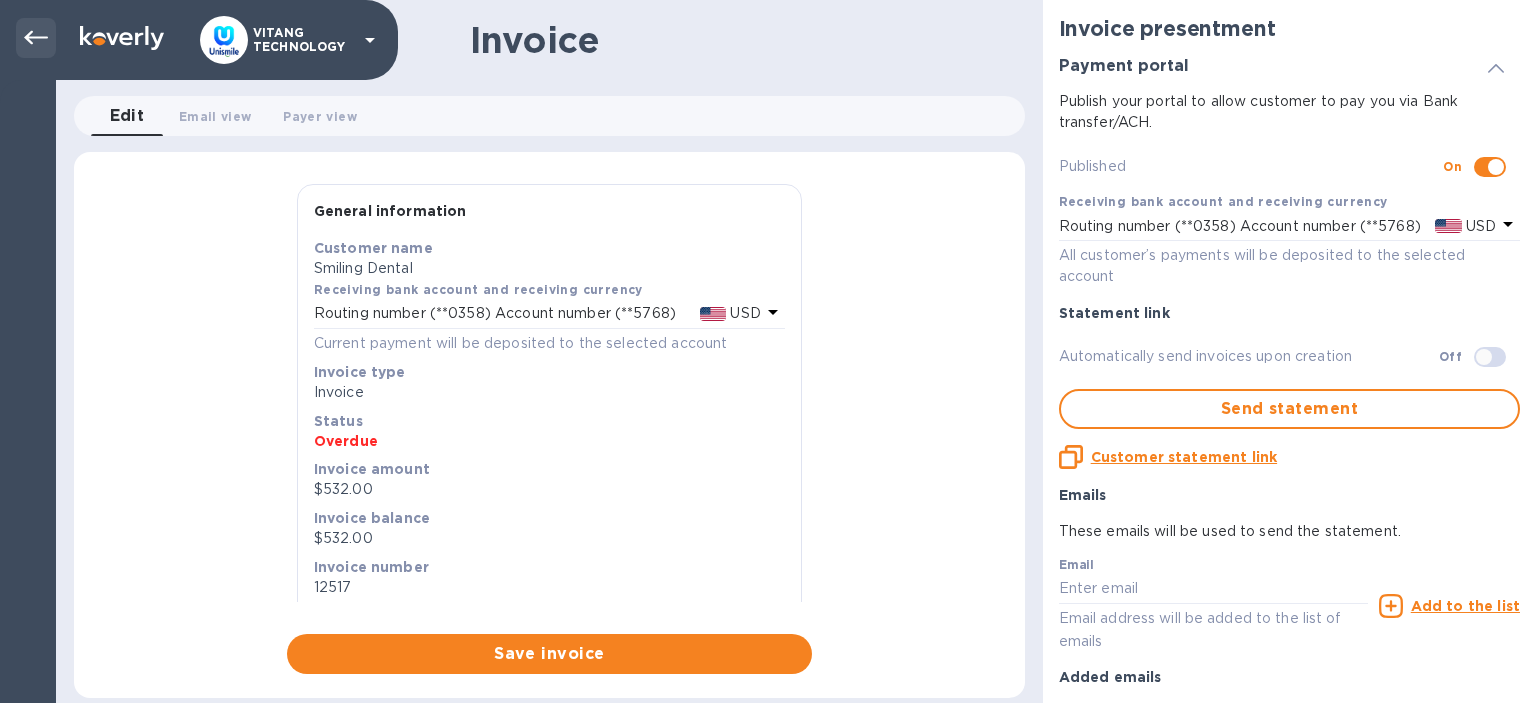 click 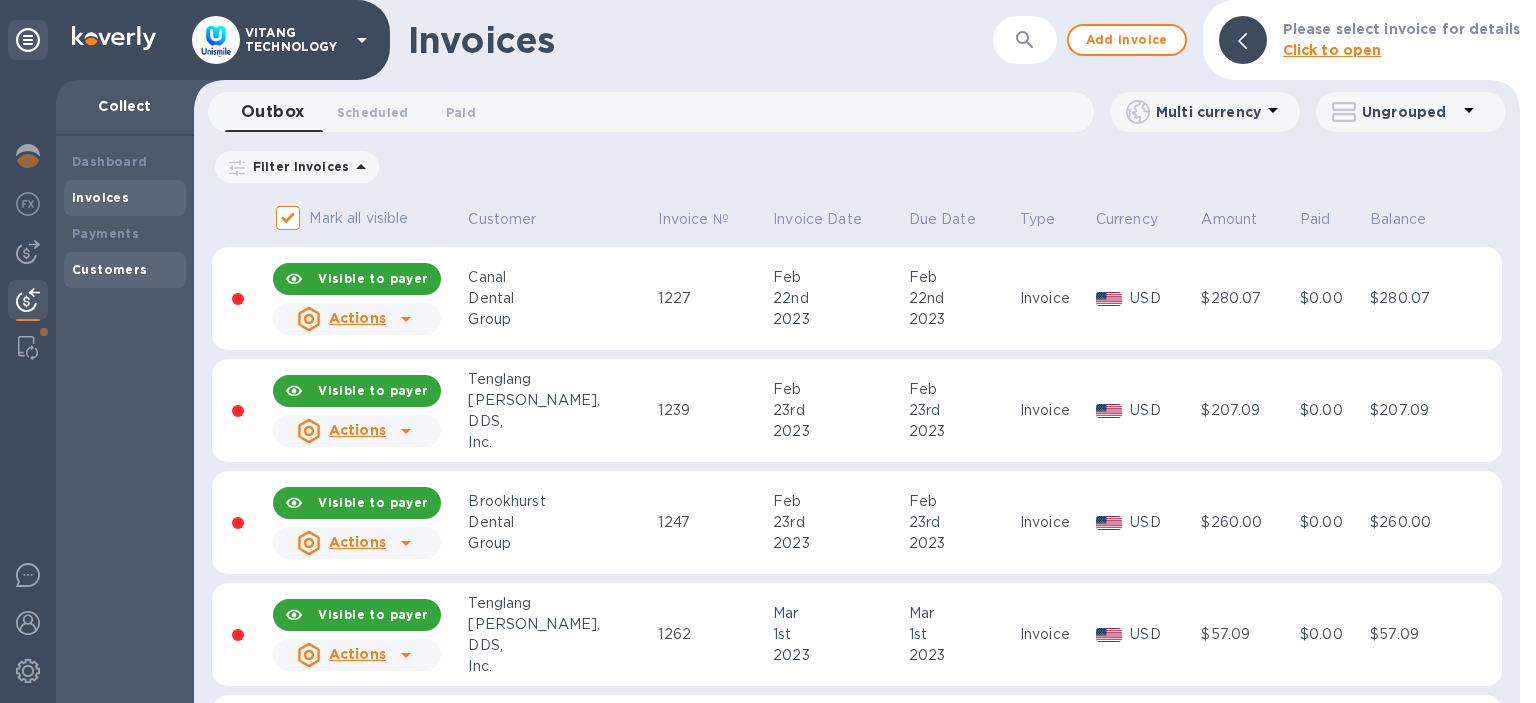 click on "Customers" at bounding box center (125, 270) 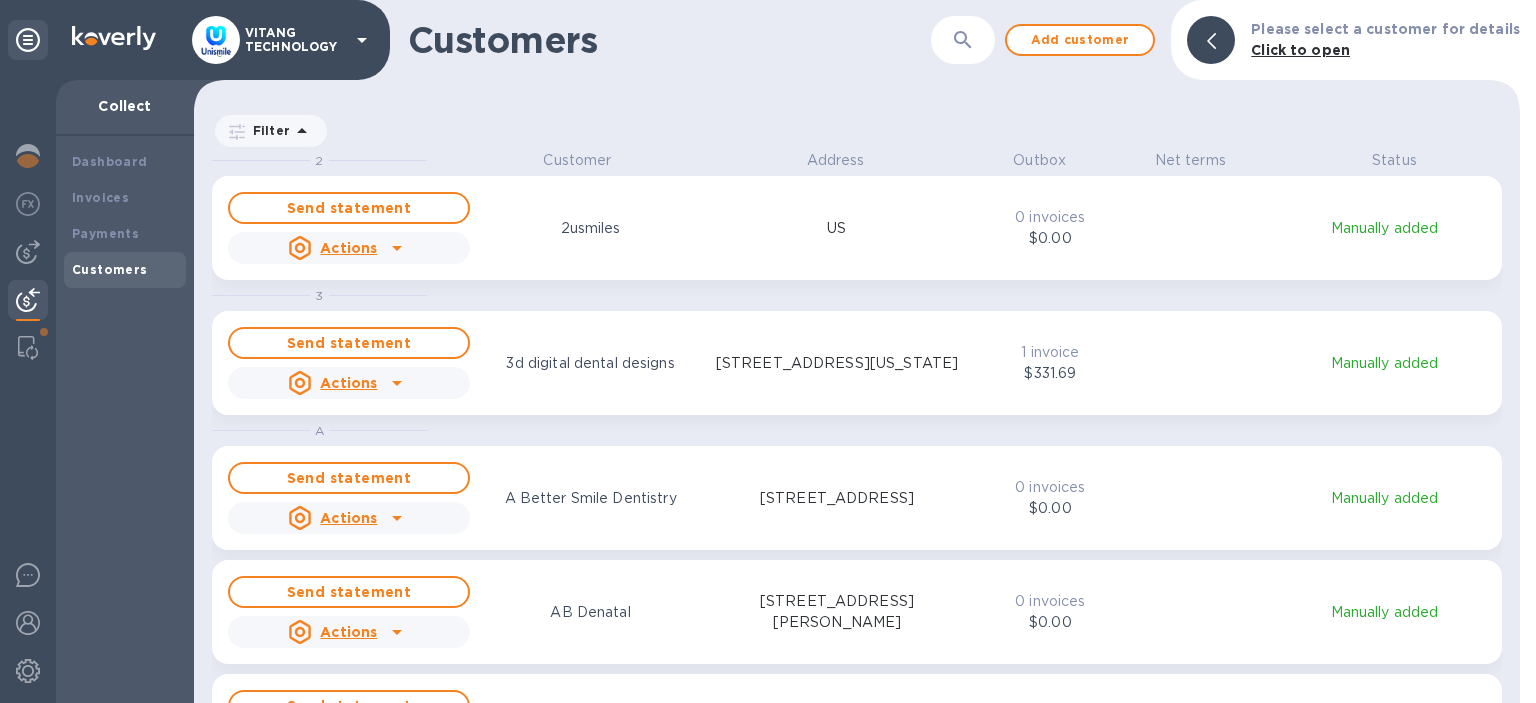 scroll, scrollTop: 1, scrollLeft: 1, axis: both 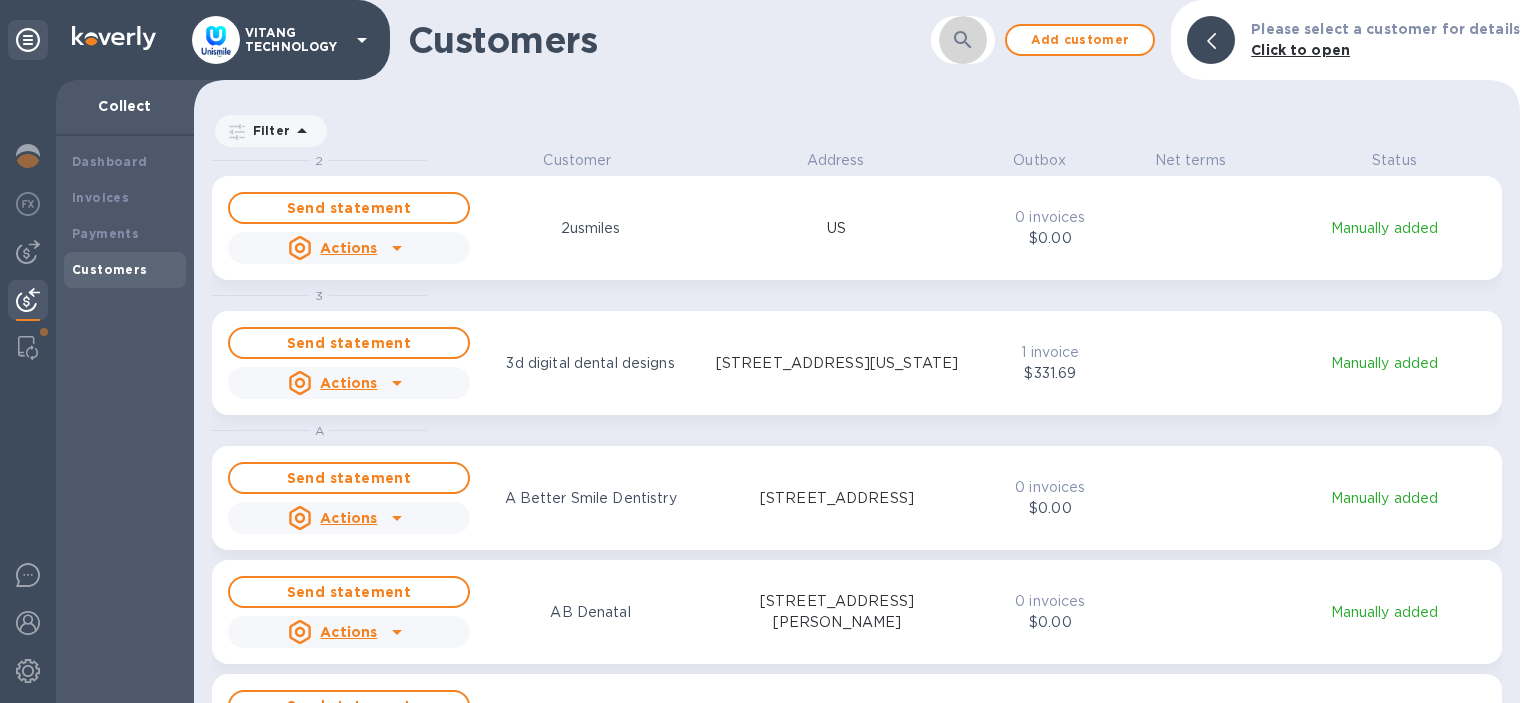 click 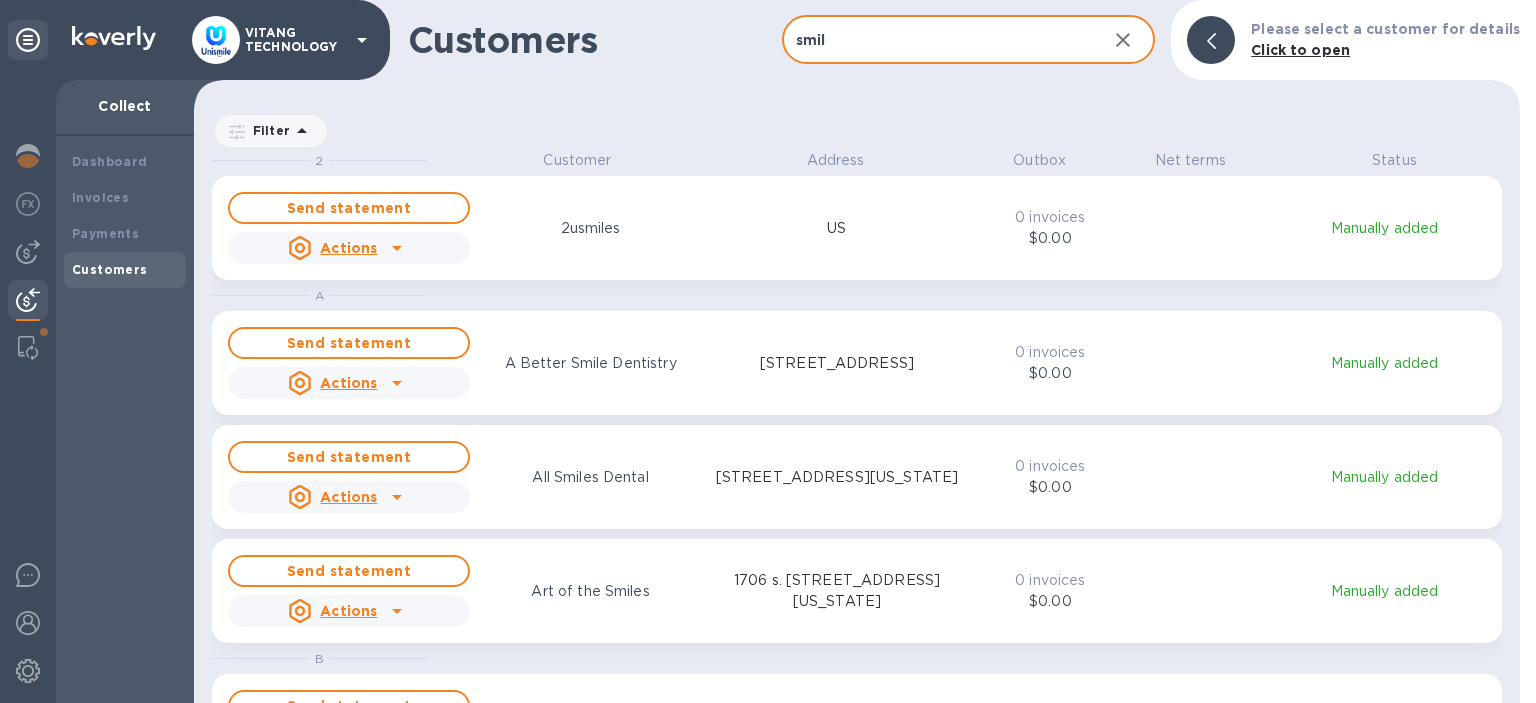 scroll, scrollTop: 1, scrollLeft: 1, axis: both 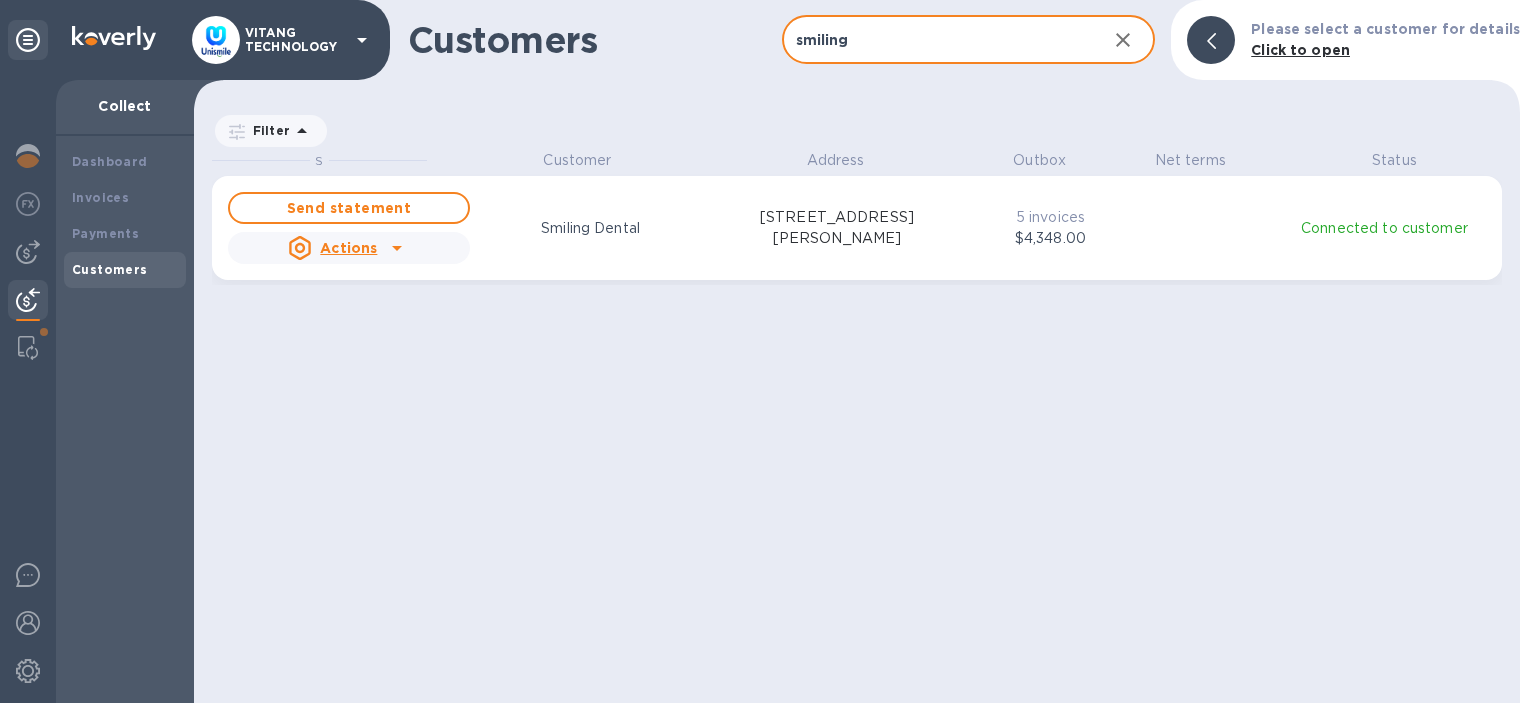 type on "smiling" 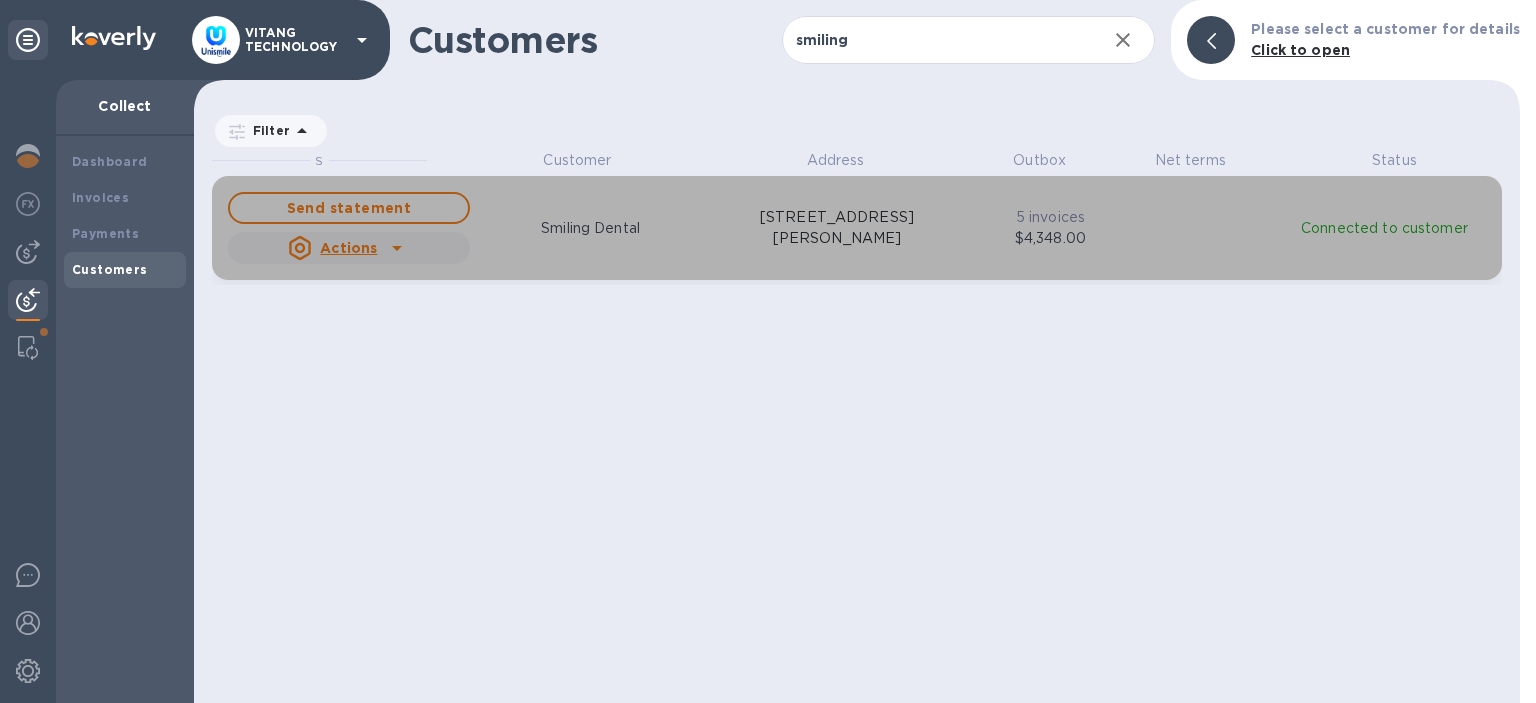 click on "Send statement Actions Smiling Dental [STREET_ADDRESS][PERSON_NAME]" at bounding box center (593, 228) 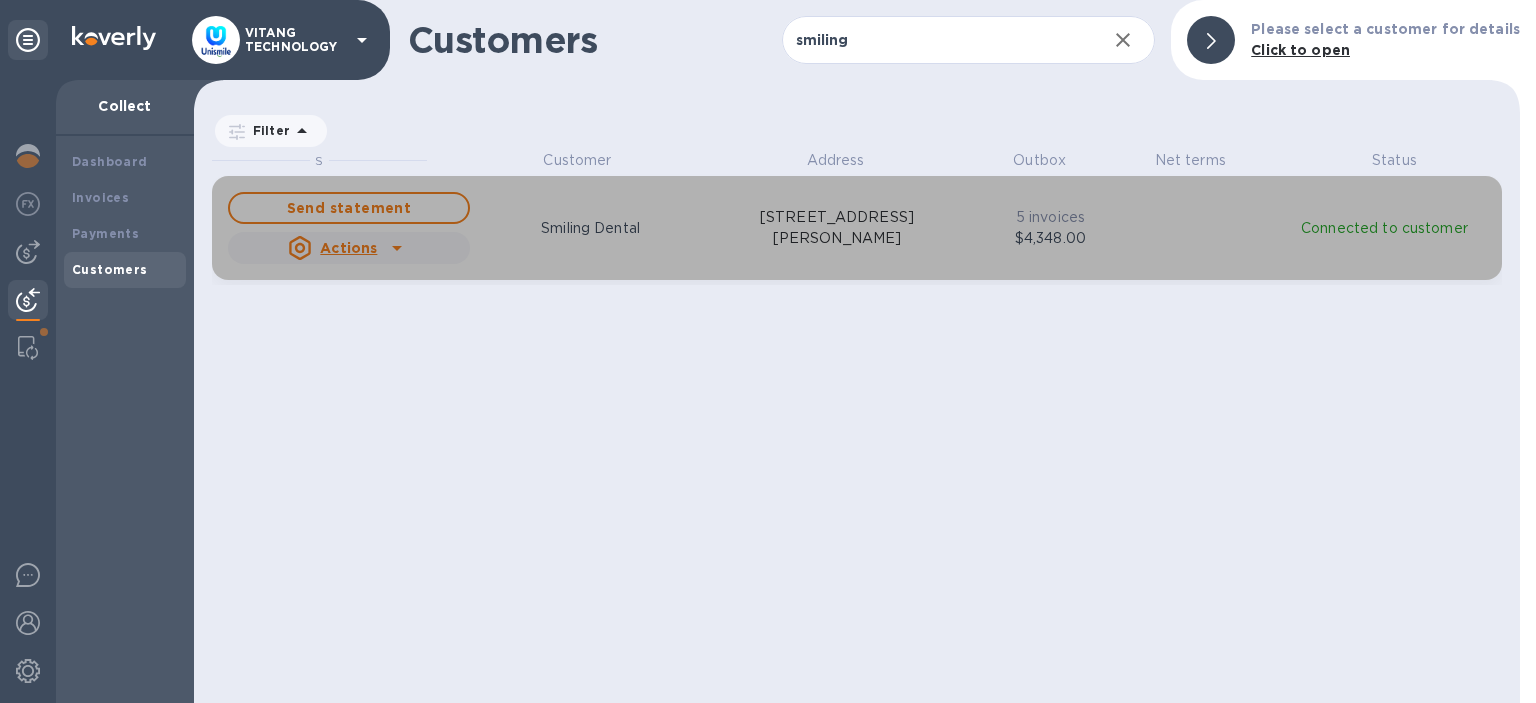 scroll, scrollTop: 553, scrollLeft: 894, axis: both 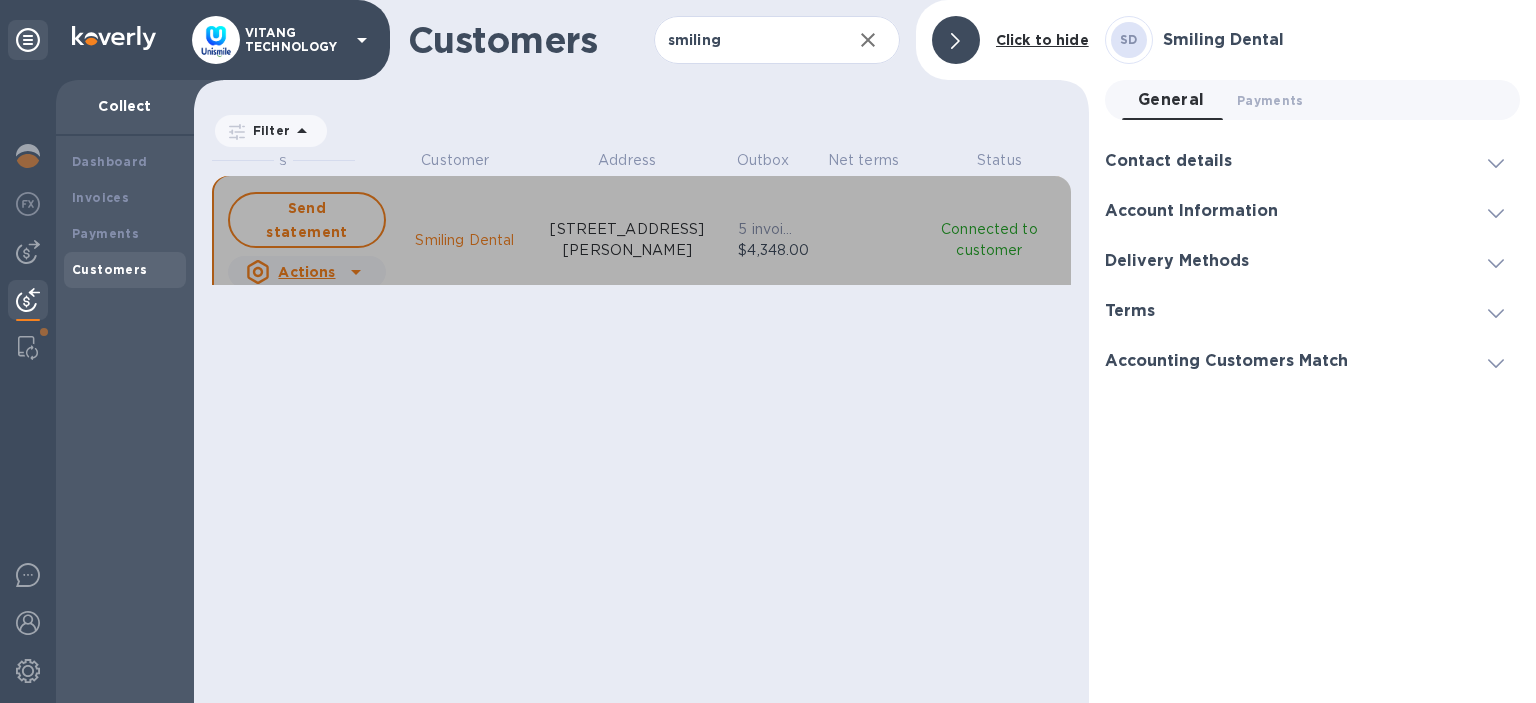 click on "Send statement Actions Smiling Dental [STREET_ADDRESS][PERSON_NAME] 5 invoices $4,348.00 Connected to customer" at bounding box center (641, 240) 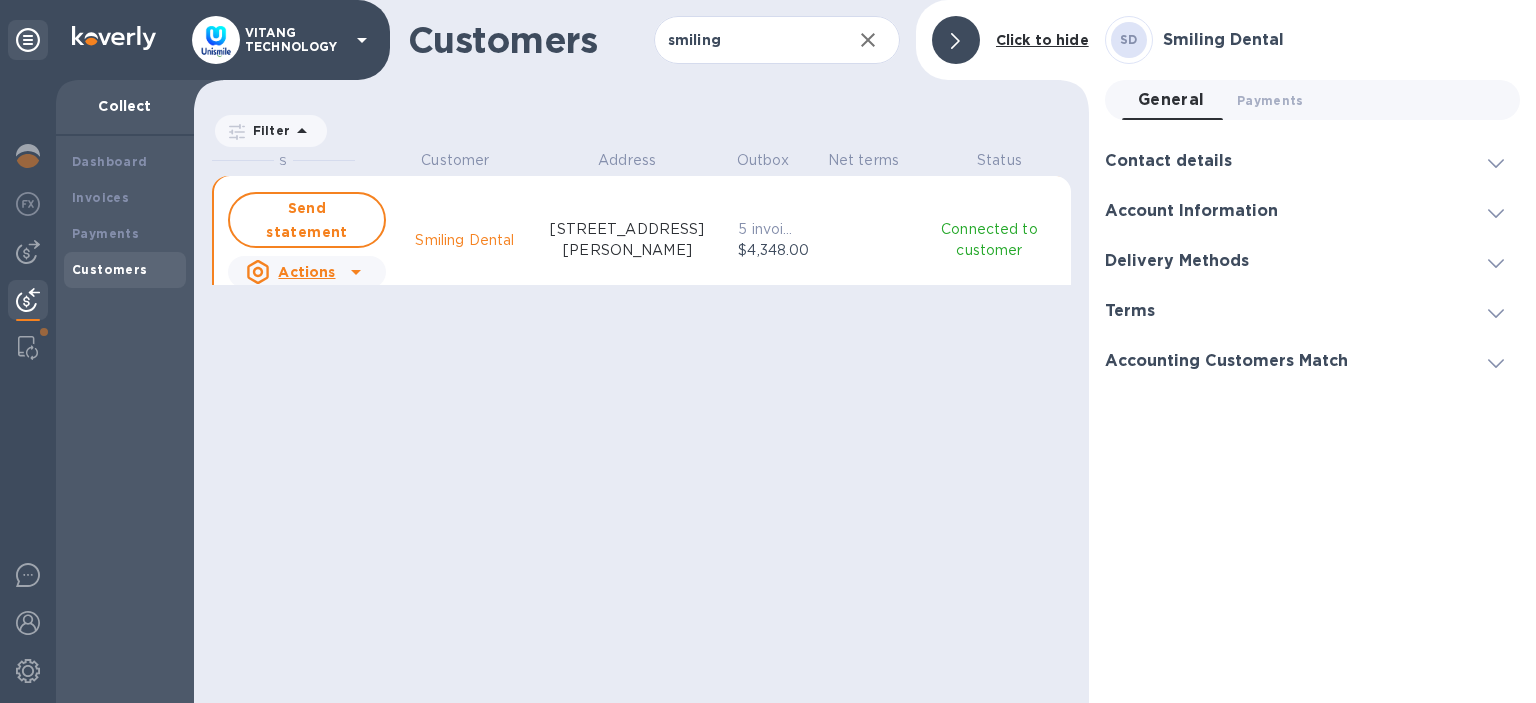 click on "Contact details" at bounding box center [1168, 161] 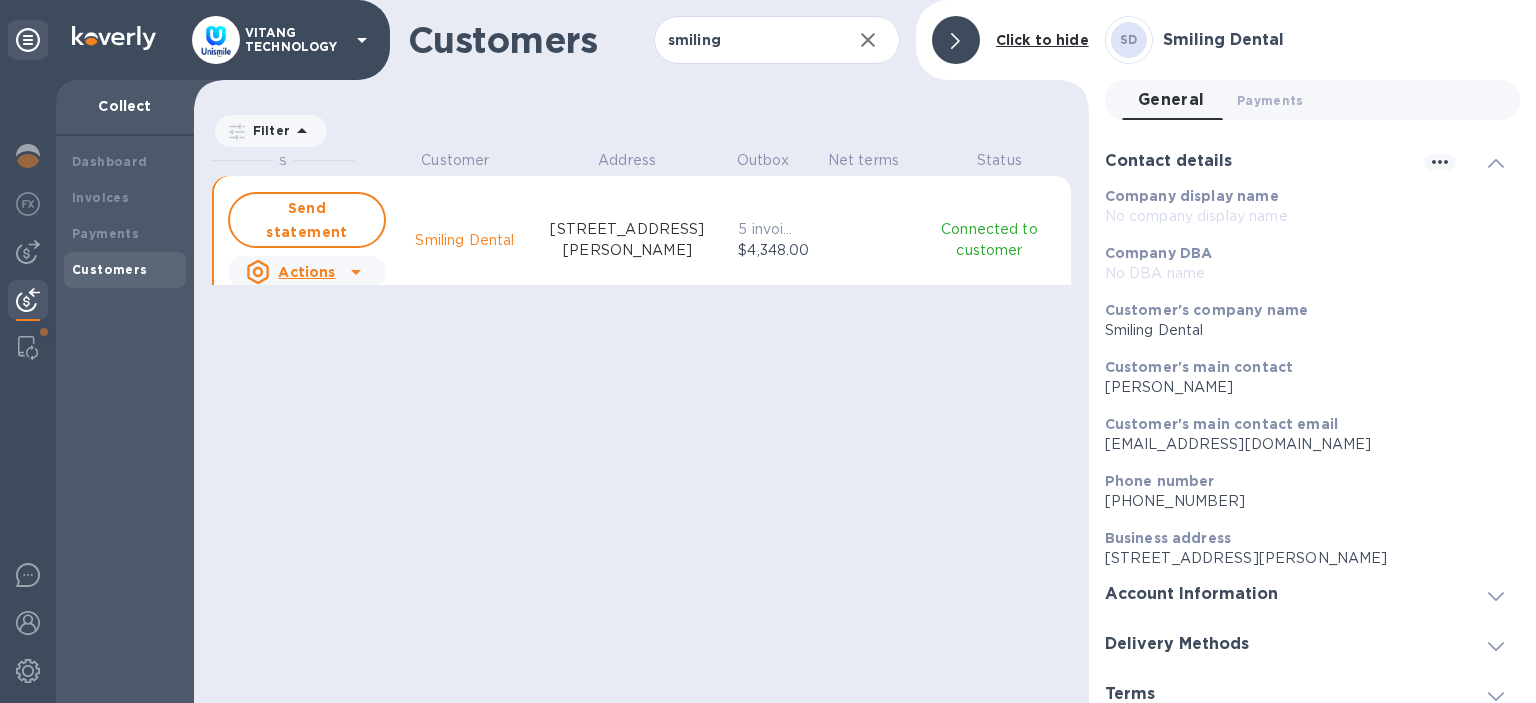 click on "S Customer Address Outbox Net terms Status Send statement Actions Smiling Dental [STREET_ADDRESS][PERSON_NAME] 5 invoices $4,348.00 Connected to customer" at bounding box center (650, 424) 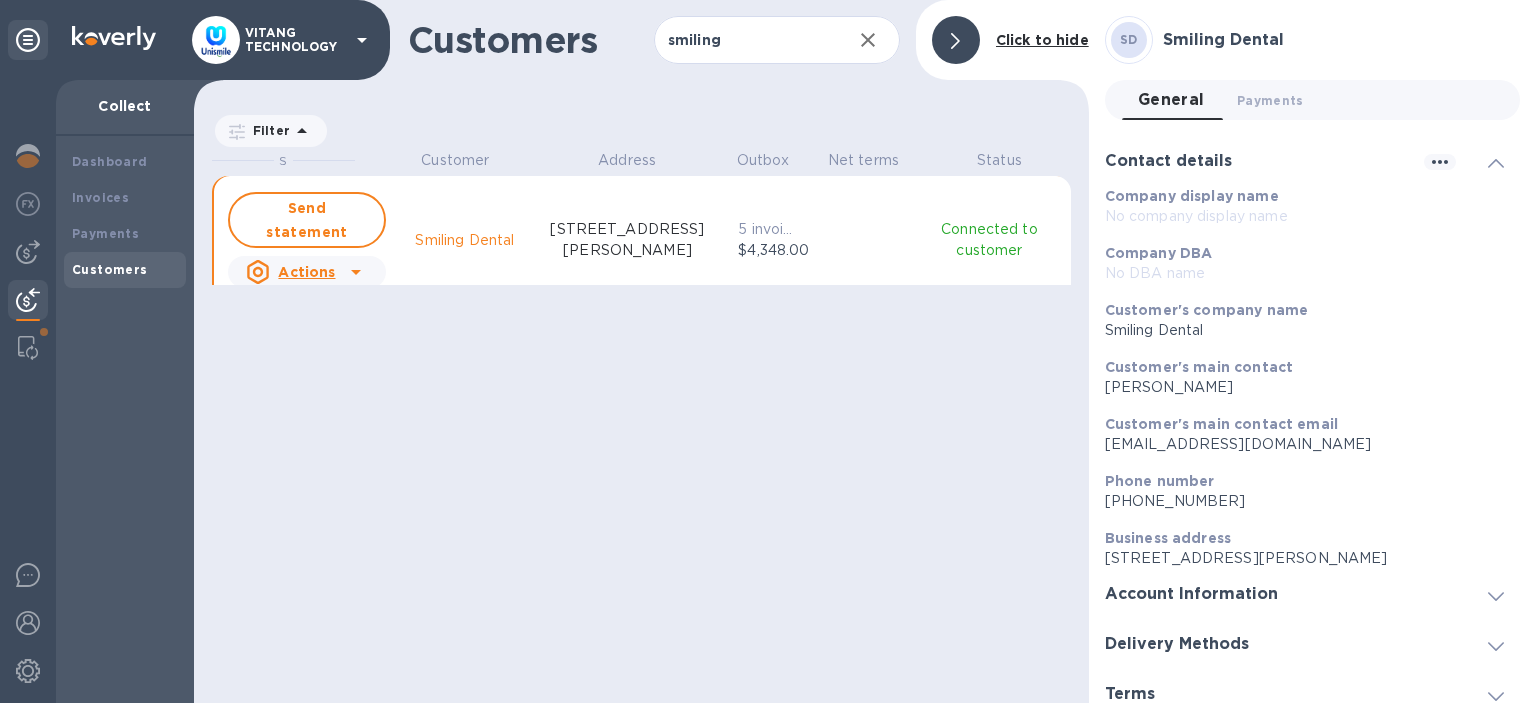 click on "$4,348.00" at bounding box center (769, 250) 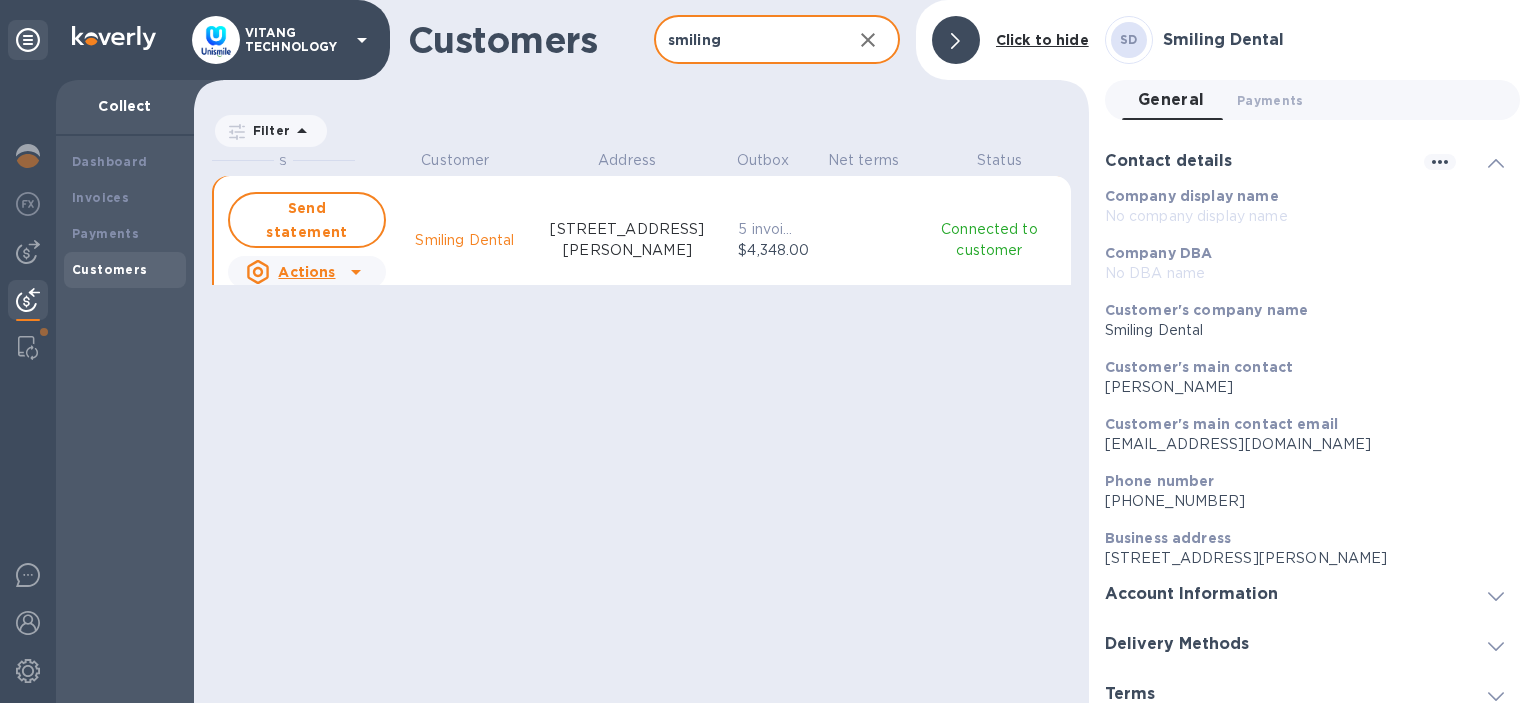 click on "smiling" at bounding box center (745, 40) 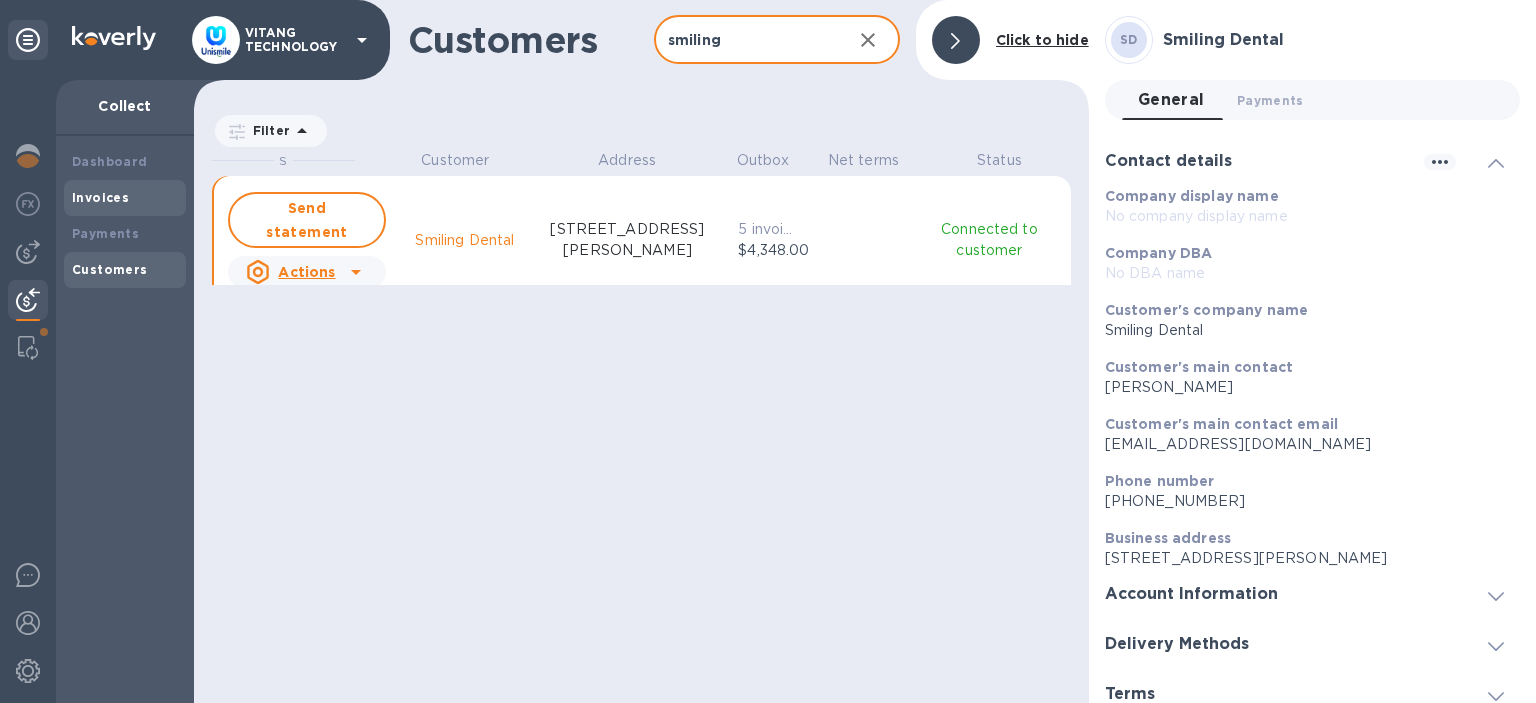 click on "Invoices" at bounding box center [125, 198] 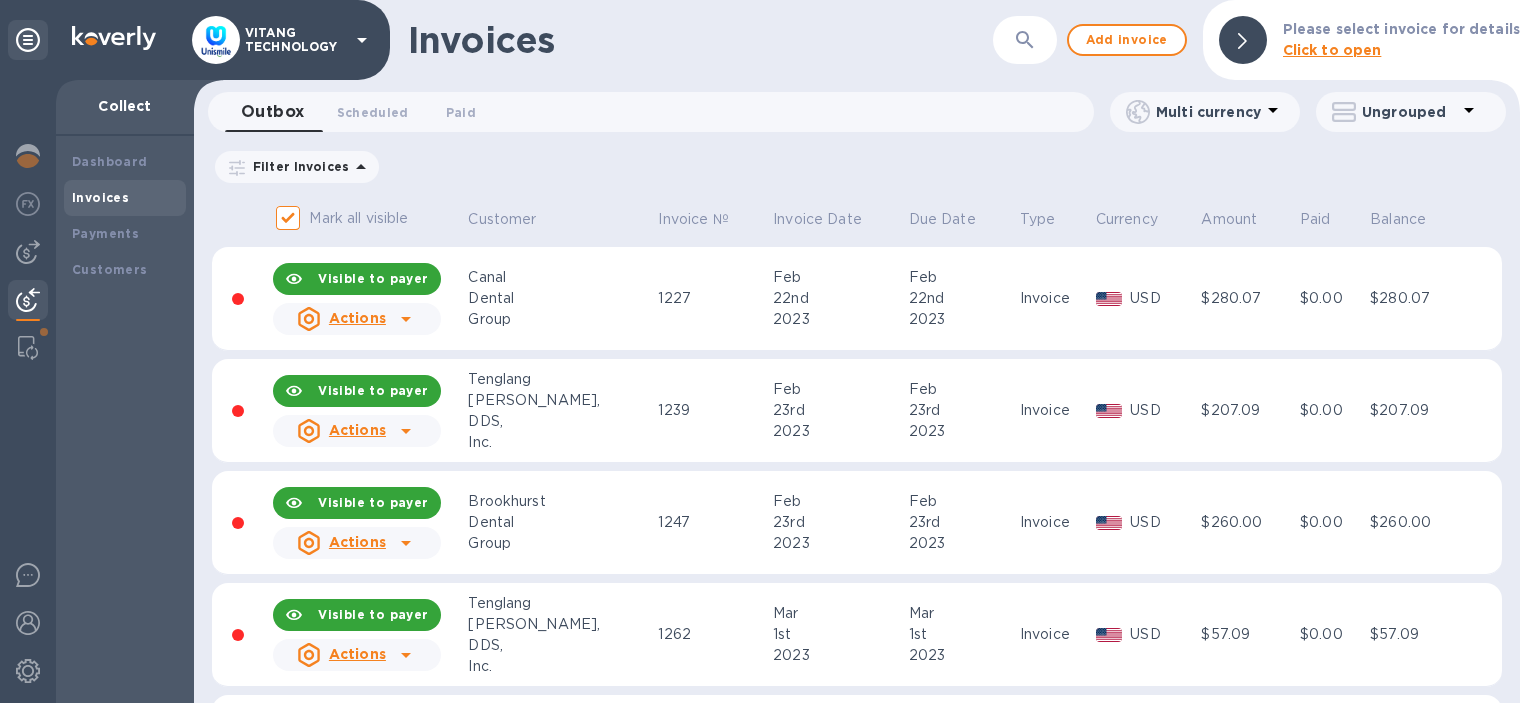 click 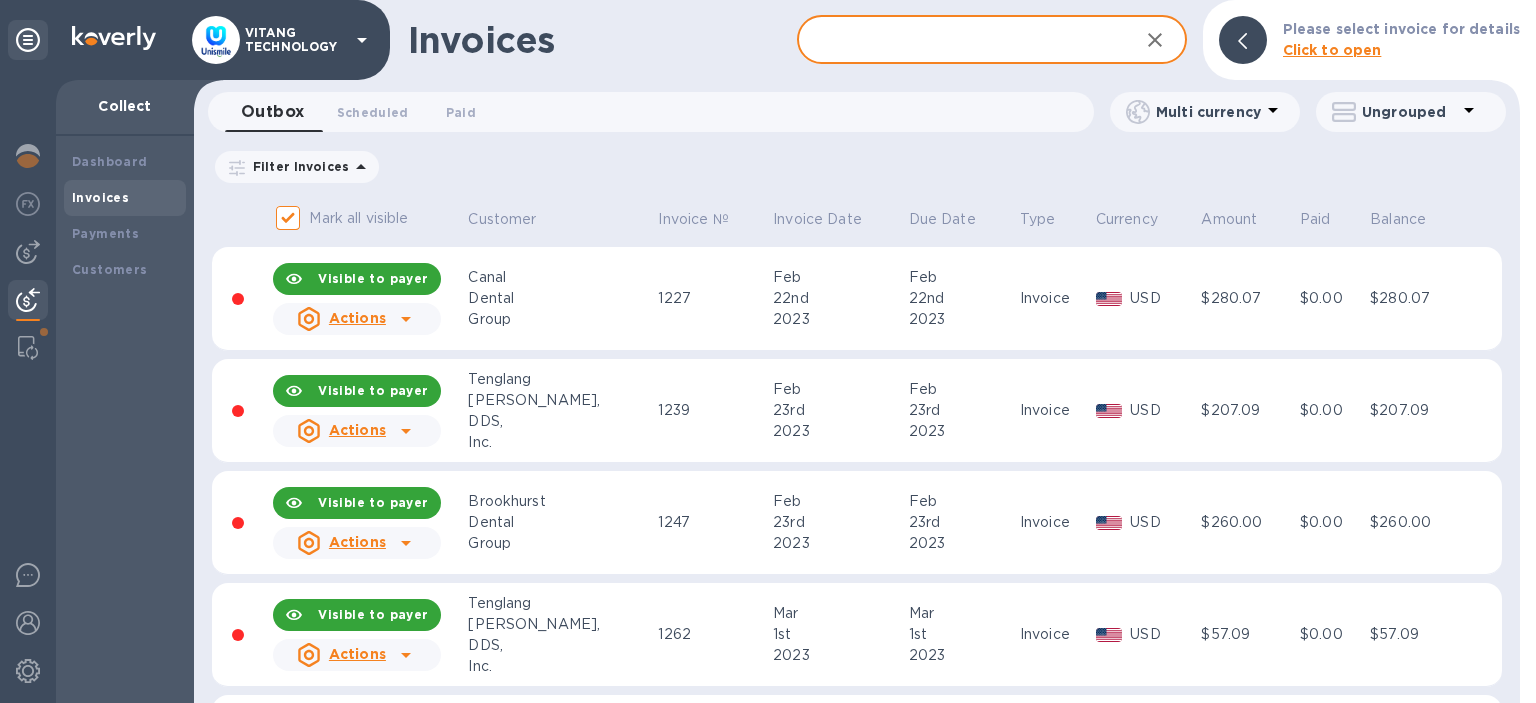 click at bounding box center [959, 40] 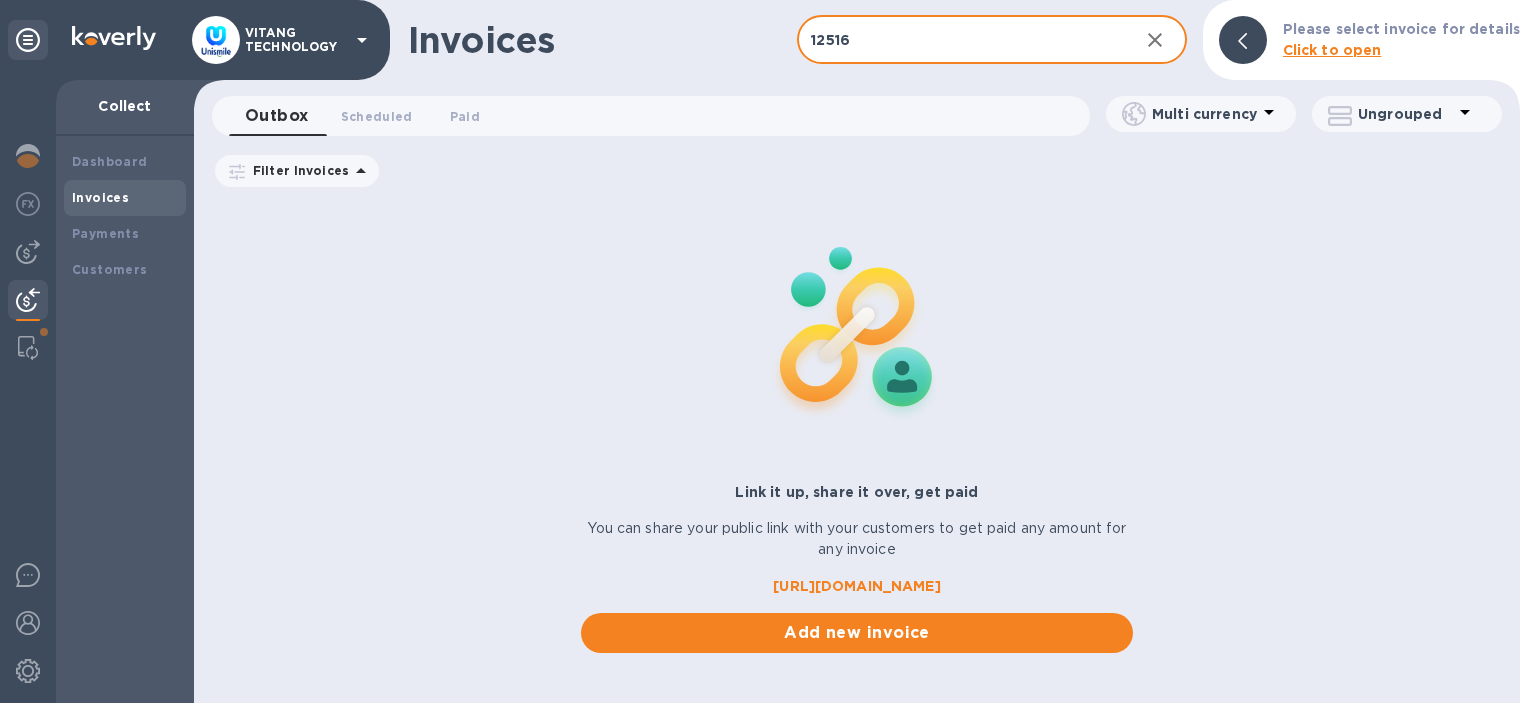 click on "12516" at bounding box center (959, 40) 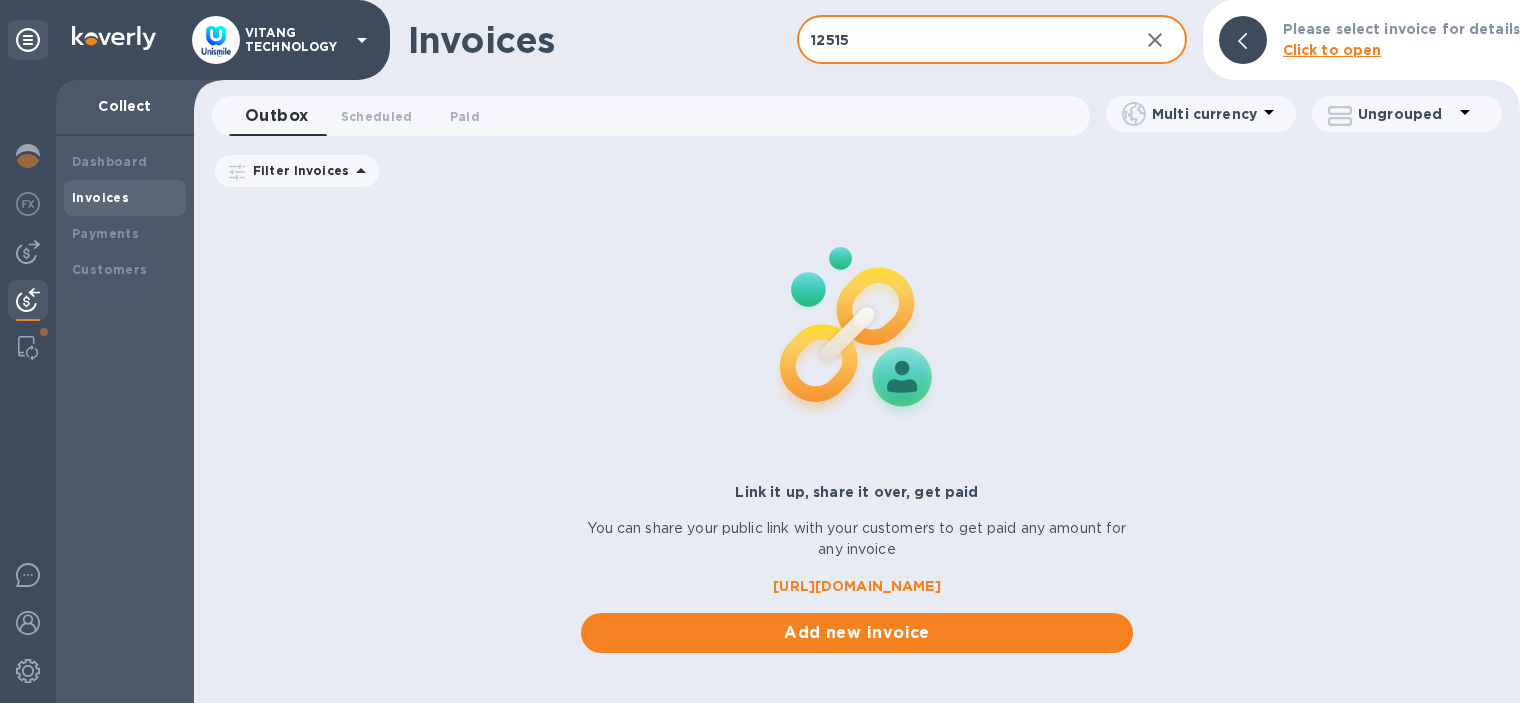 type on "12515" 